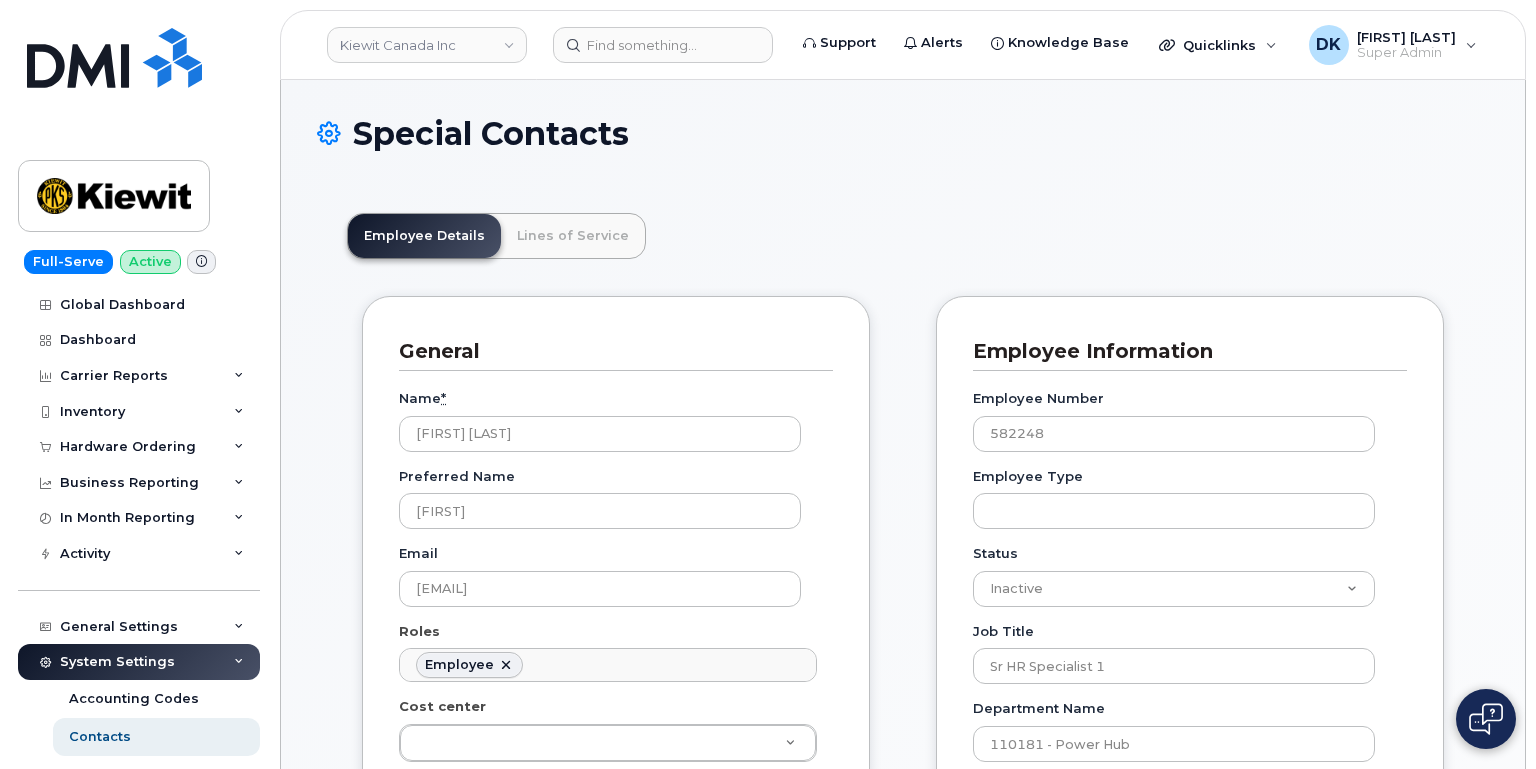 scroll, scrollTop: 0, scrollLeft: 0, axis: both 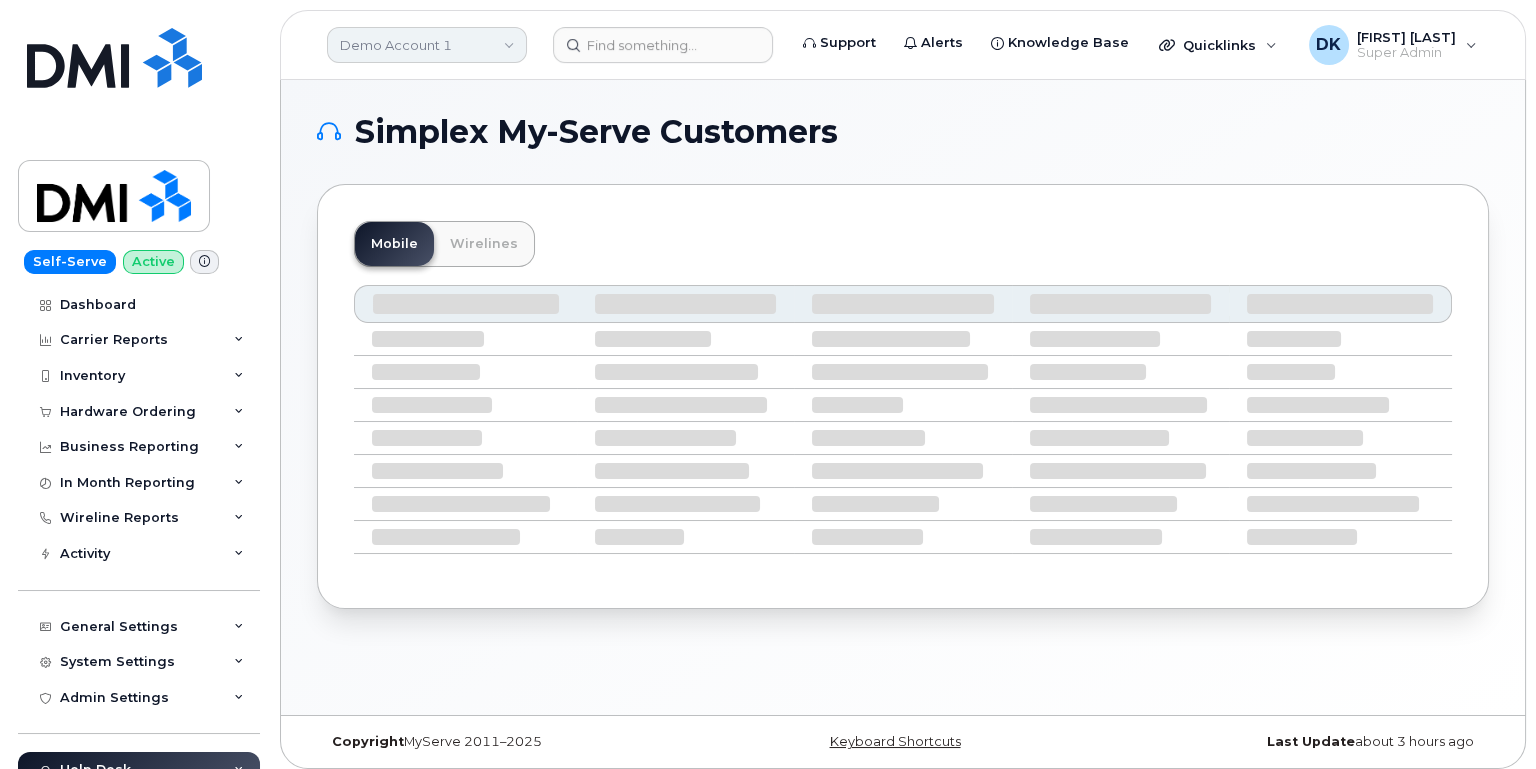 click on "Demo Account 1" at bounding box center (427, 45) 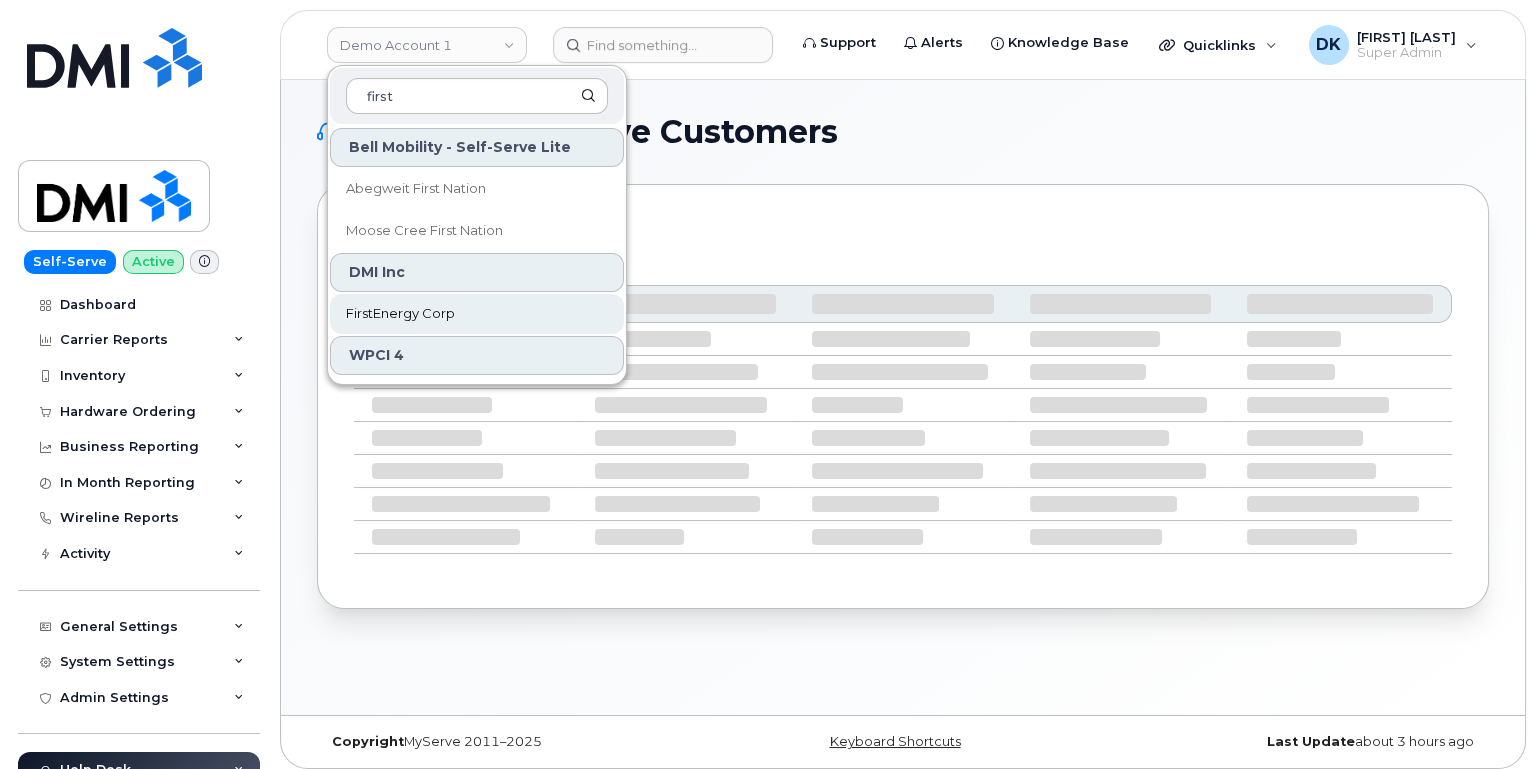 type on "first" 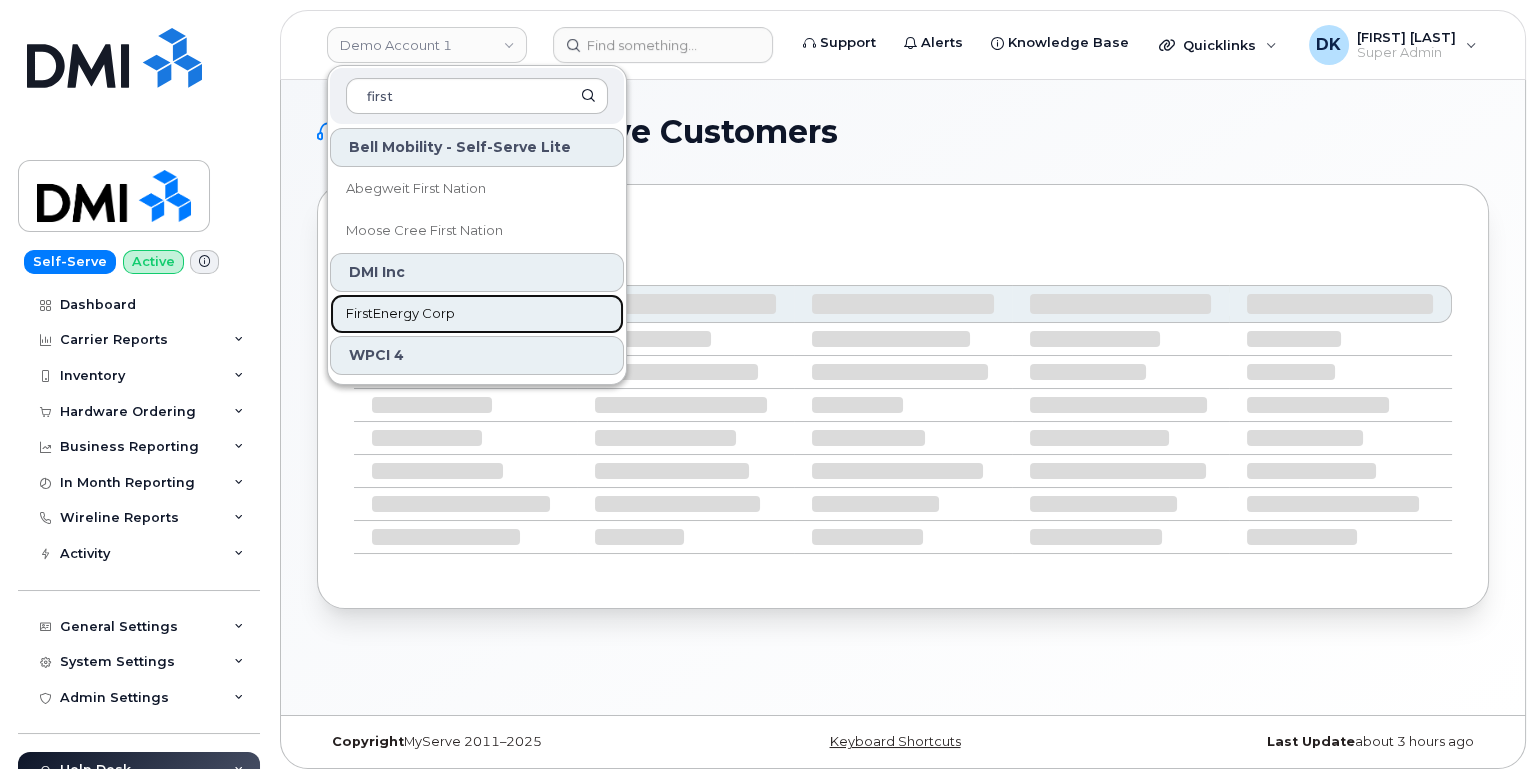 click on "FirstEnergy Corp" at bounding box center [400, 314] 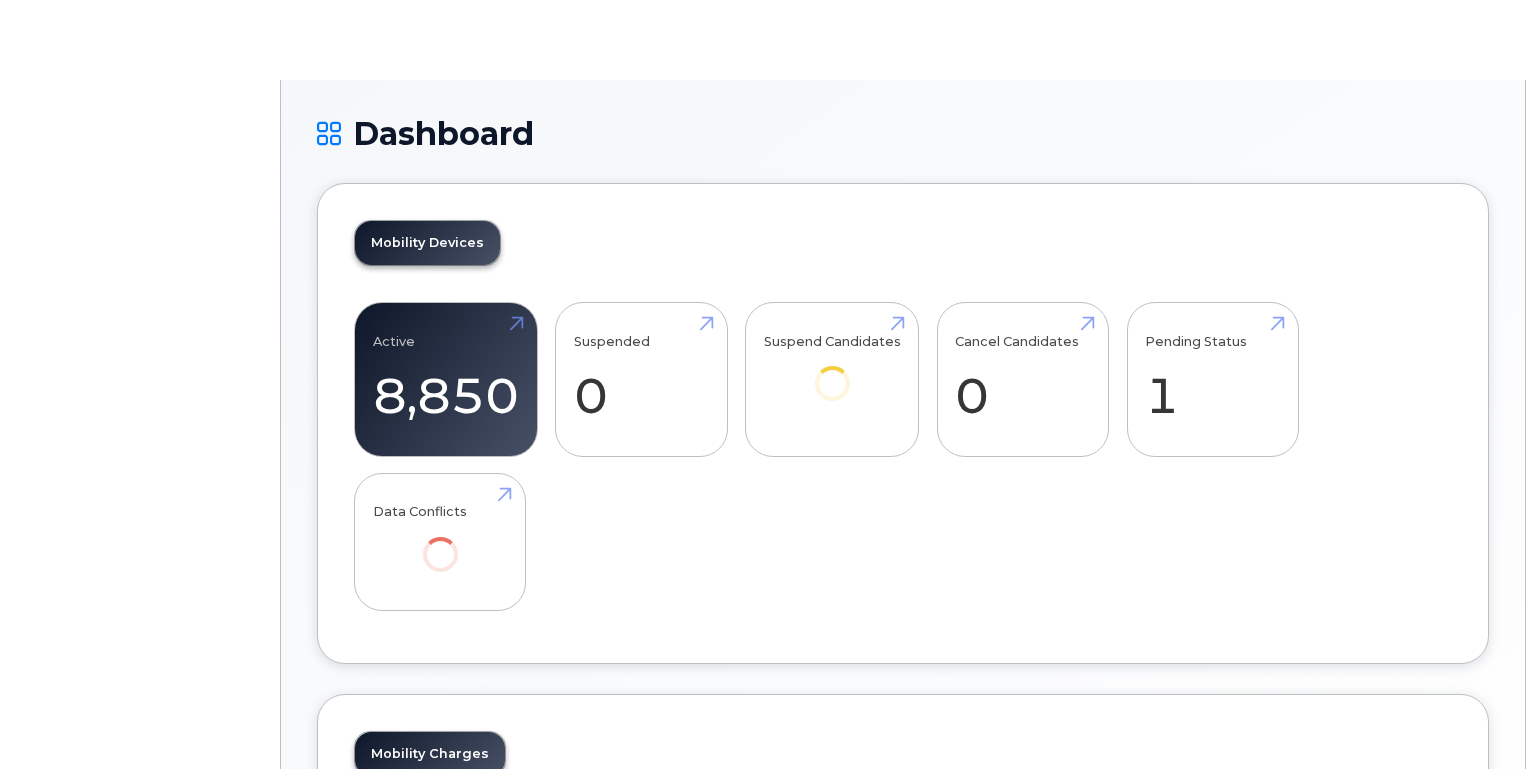 scroll, scrollTop: 0, scrollLeft: 0, axis: both 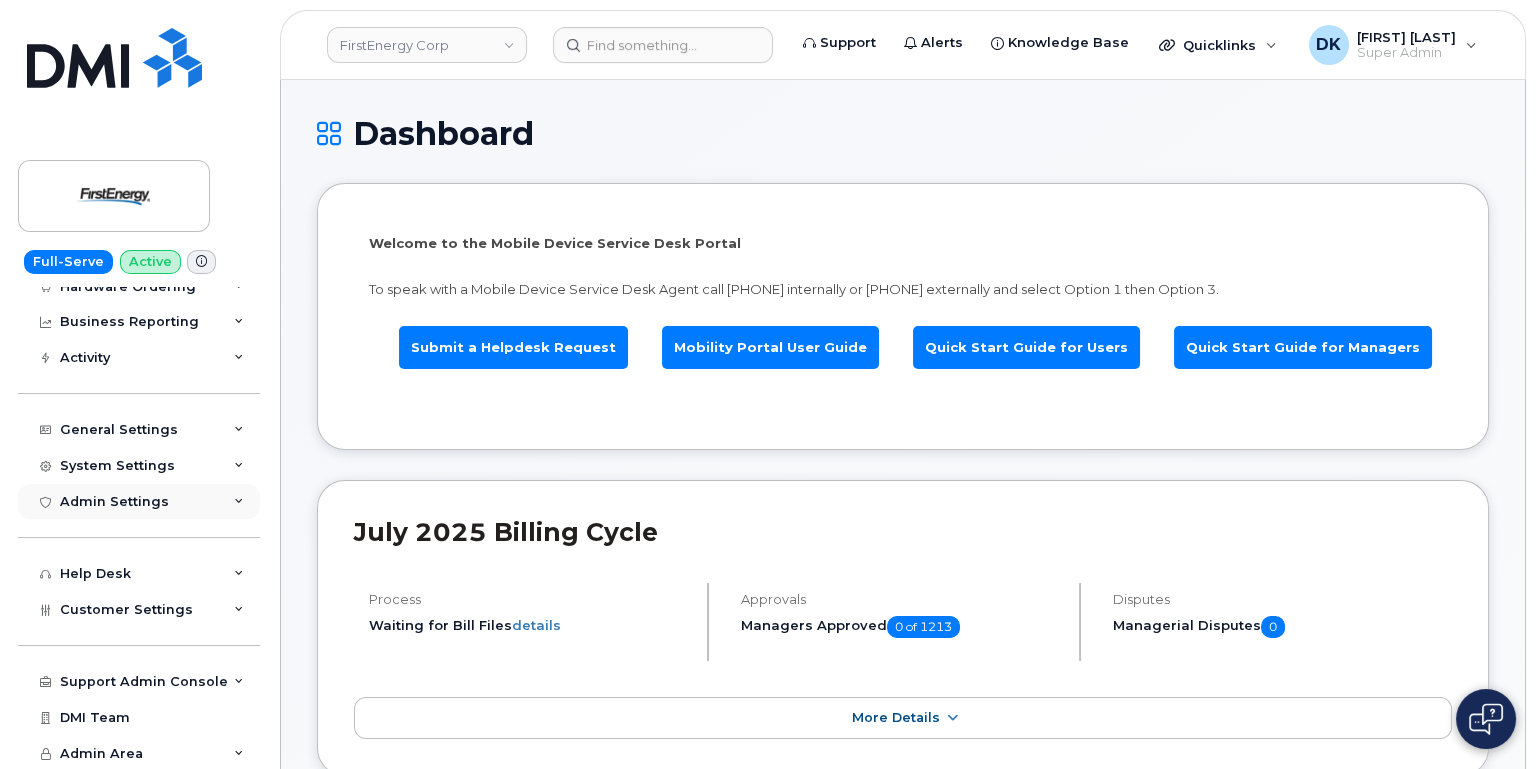 click at bounding box center (239, 502) 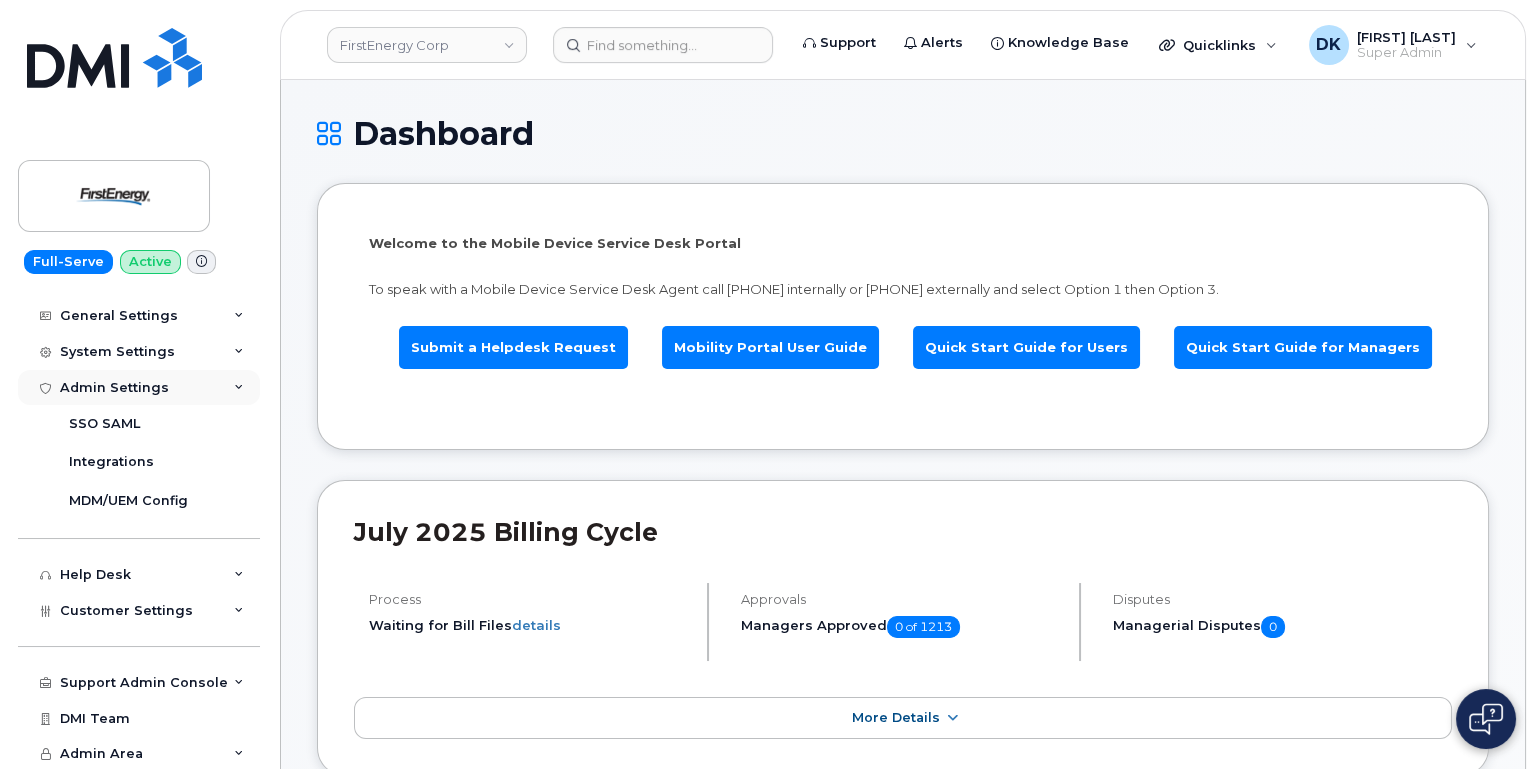 scroll, scrollTop: 240, scrollLeft: 0, axis: vertical 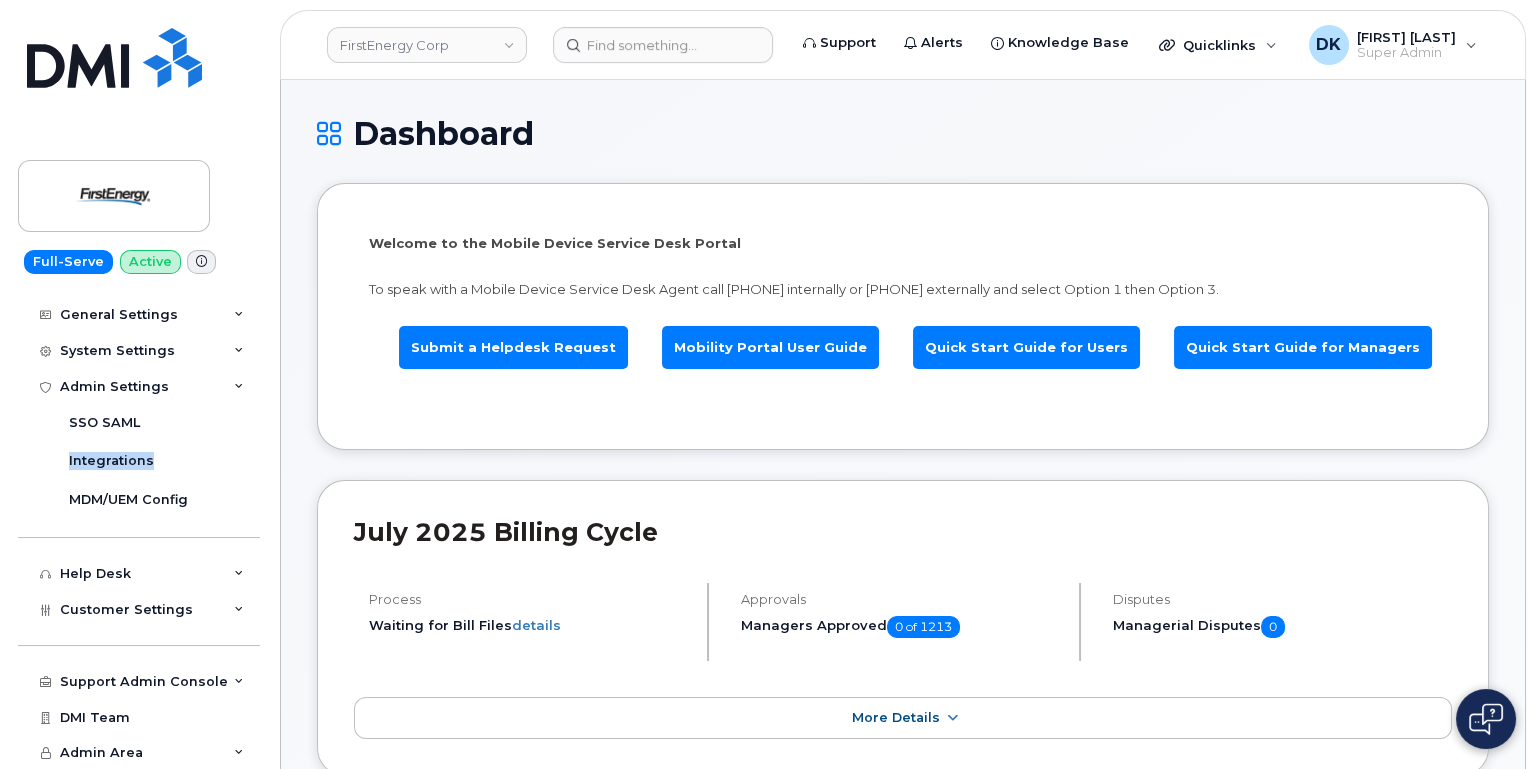 drag, startPoint x: 265, startPoint y: 473, endPoint x: 264, endPoint y: 438, distance: 35.014282 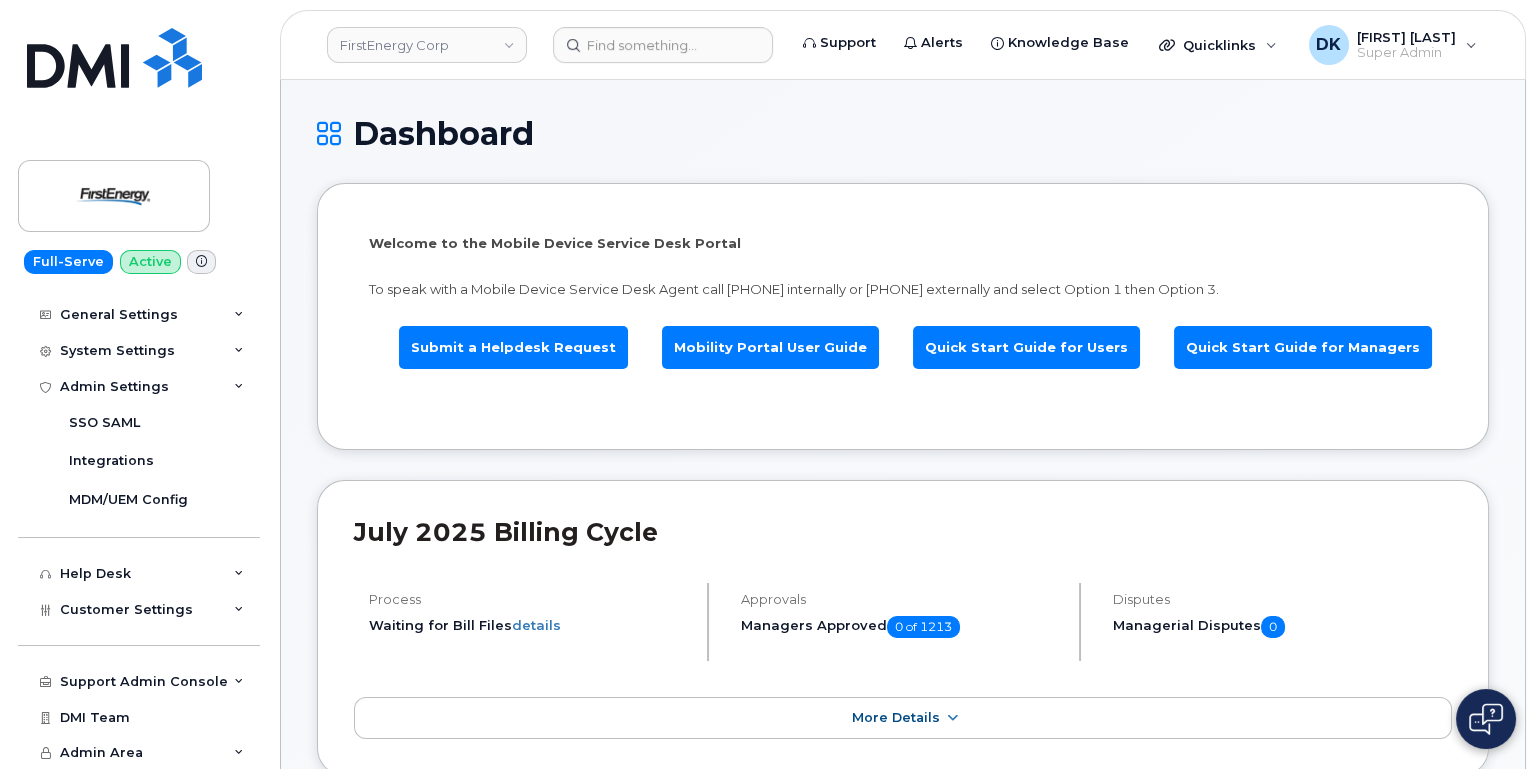 click on "Dashboard
Welcome to the Mobile Device Service Desk Portal
To speak with a Mobile Device Service Desk Agent call 811-HELP (4357) internally or 1-330-315-4357 externally and select Option 1 then Option 3.
Submit a Helpdesk Request
Mobility Portal User Guide
Quick Start Guide for Users
Quick Start Guide for Managers
July 2025 Billing Cycle Process  Waiting for Bill Files   details Approvals Managers Approved  0 of 1213 Disputes Managerial Disputes  0 More Details
Mobility Devices
Active
8,850
-11%
Suspended
0
-100%
Suspend Candidates
1,592
Cancel Candidates
0
Pending Status
1
Data Conflicts
97
Mobility Charges
Compare To Last Year Change chart theme Apply Zoom Out Charges L L L Data Usage L Rate Plan Roaming Data Cancellation Hardware Features Credits" at bounding box center (903, 1733) 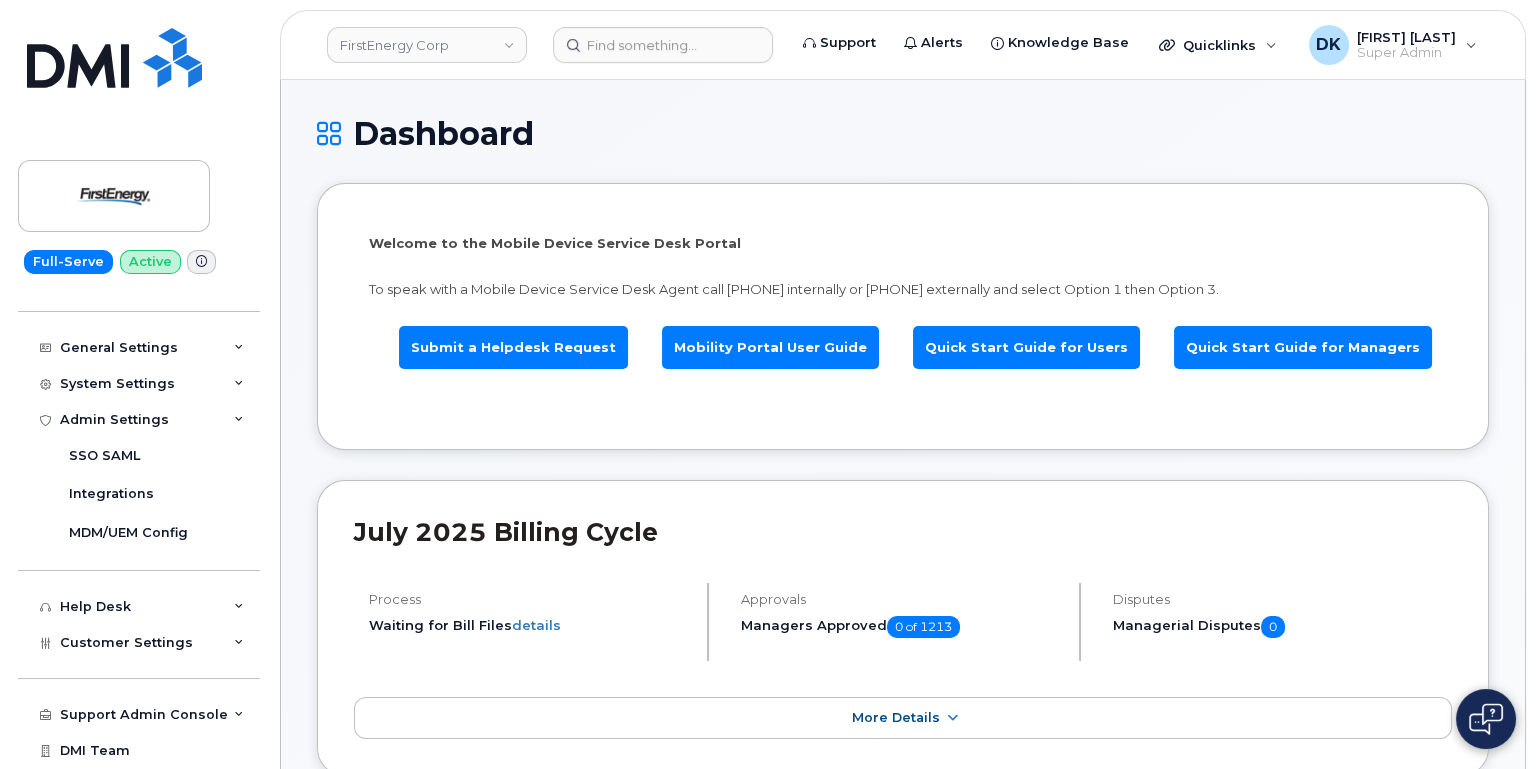 scroll, scrollTop: 205, scrollLeft: 0, axis: vertical 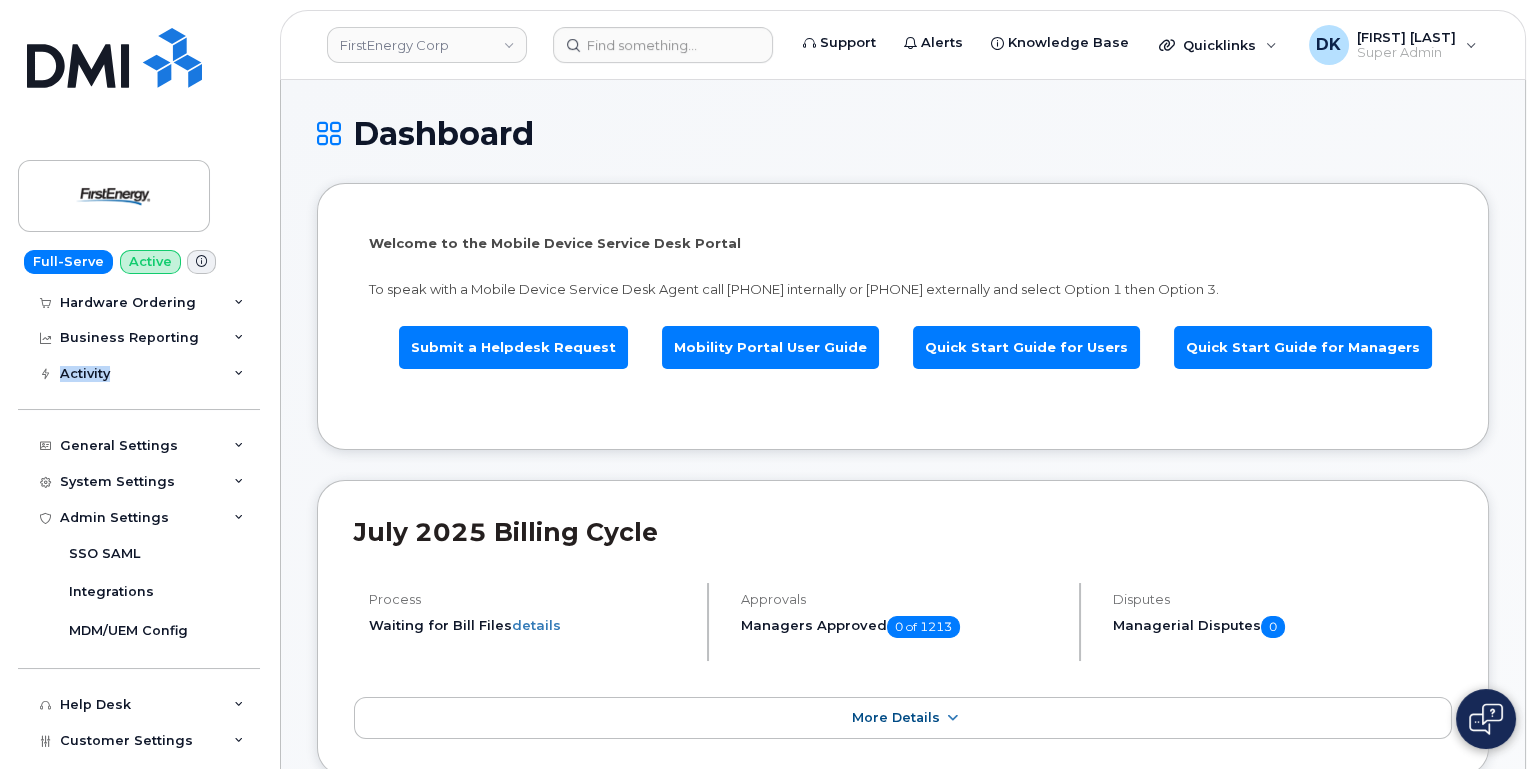 drag, startPoint x: 258, startPoint y: 388, endPoint x: 262, endPoint y: 346, distance: 42.190044 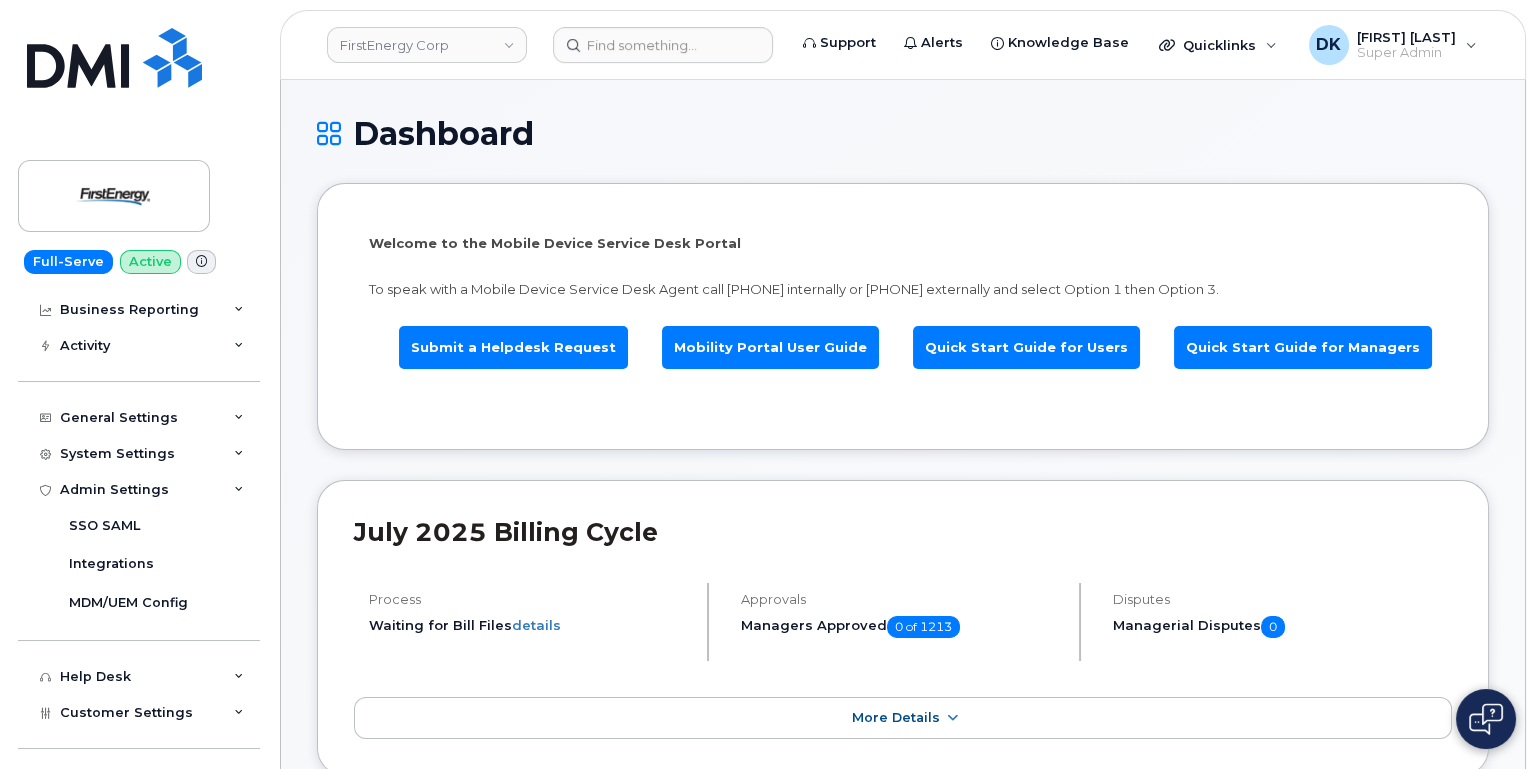 scroll, scrollTop: 149, scrollLeft: 0, axis: vertical 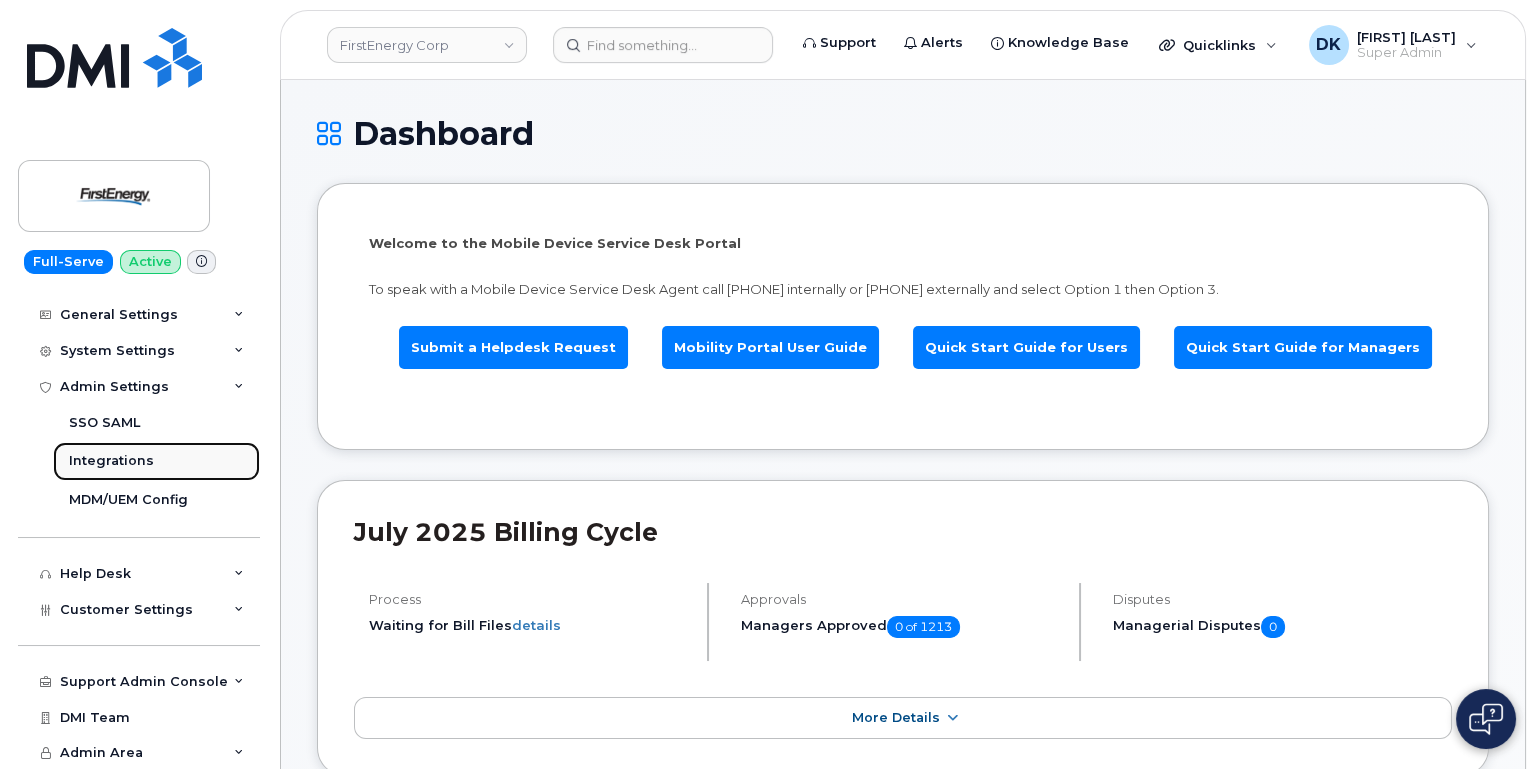click on "Integrations" at bounding box center (111, 461) 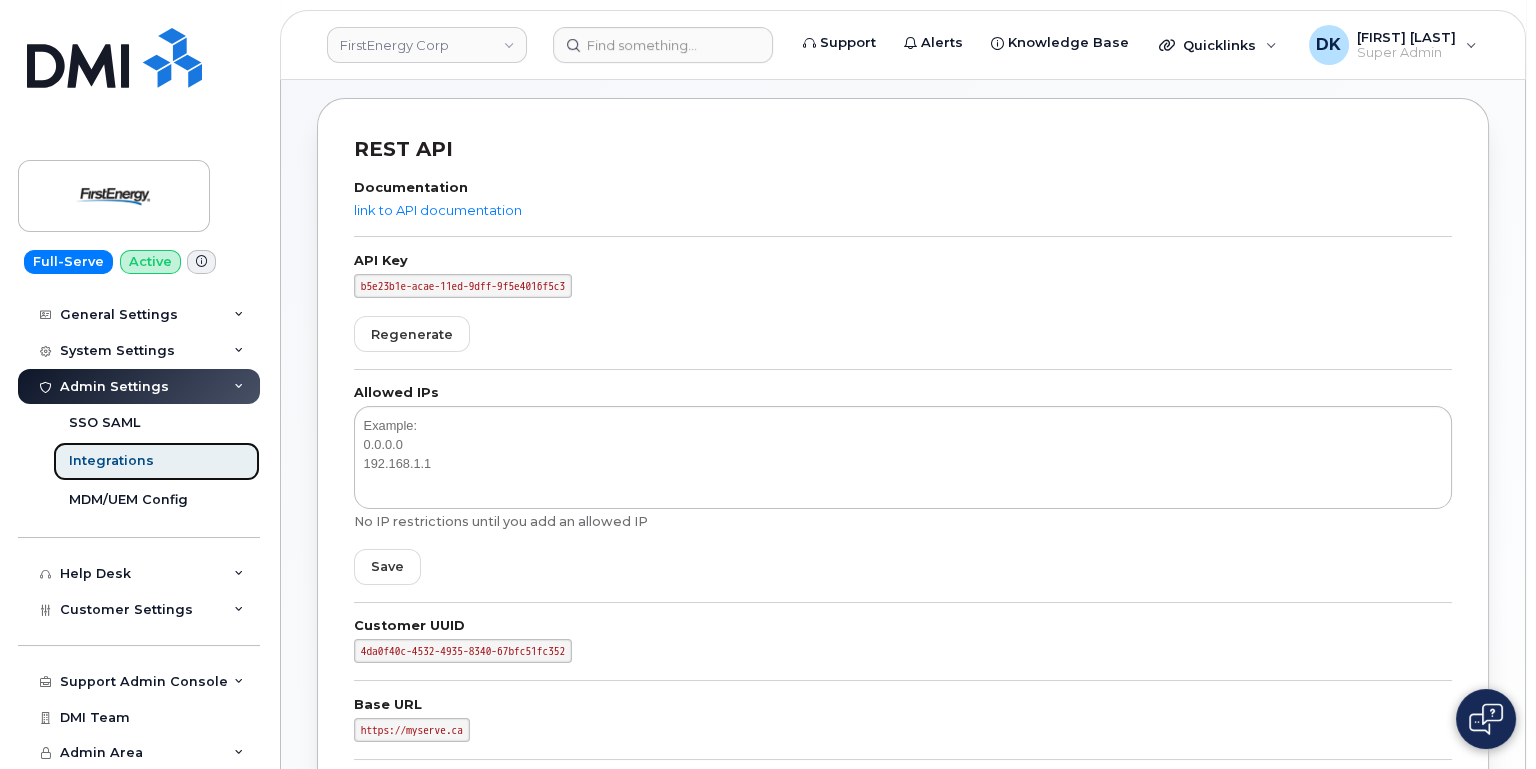 scroll, scrollTop: 5, scrollLeft: 0, axis: vertical 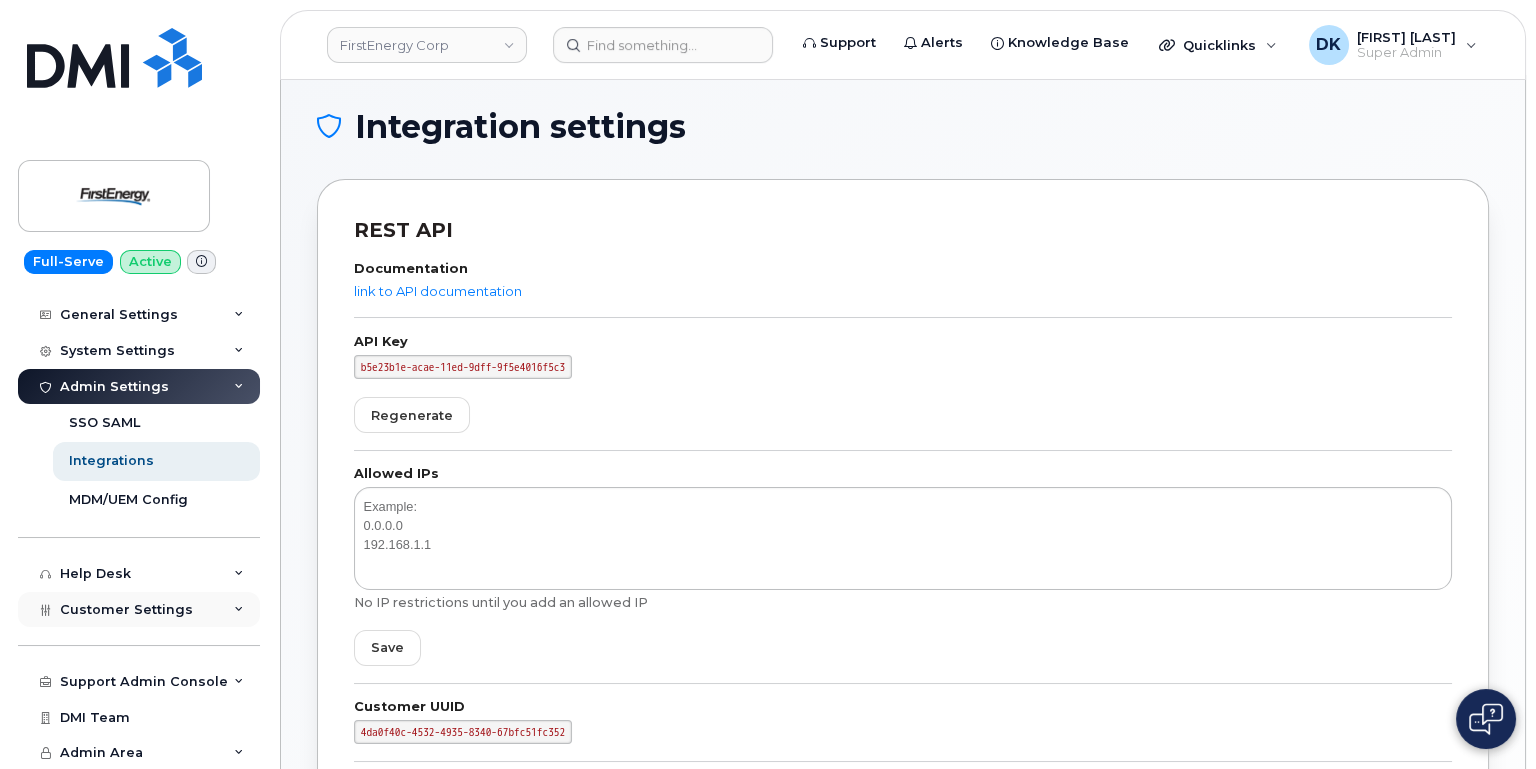 click at bounding box center (239, 610) 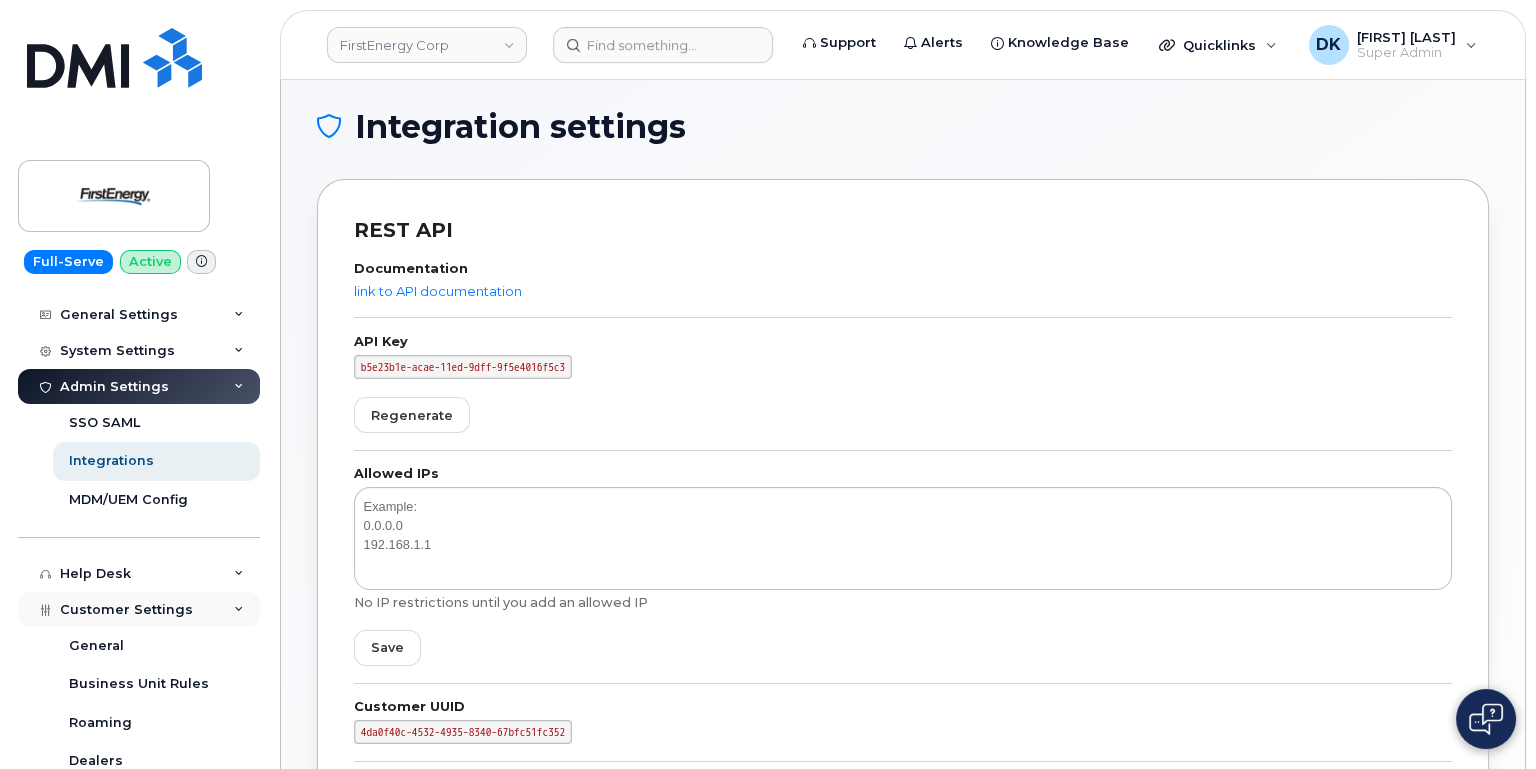 scroll, scrollTop: 462, scrollLeft: 0, axis: vertical 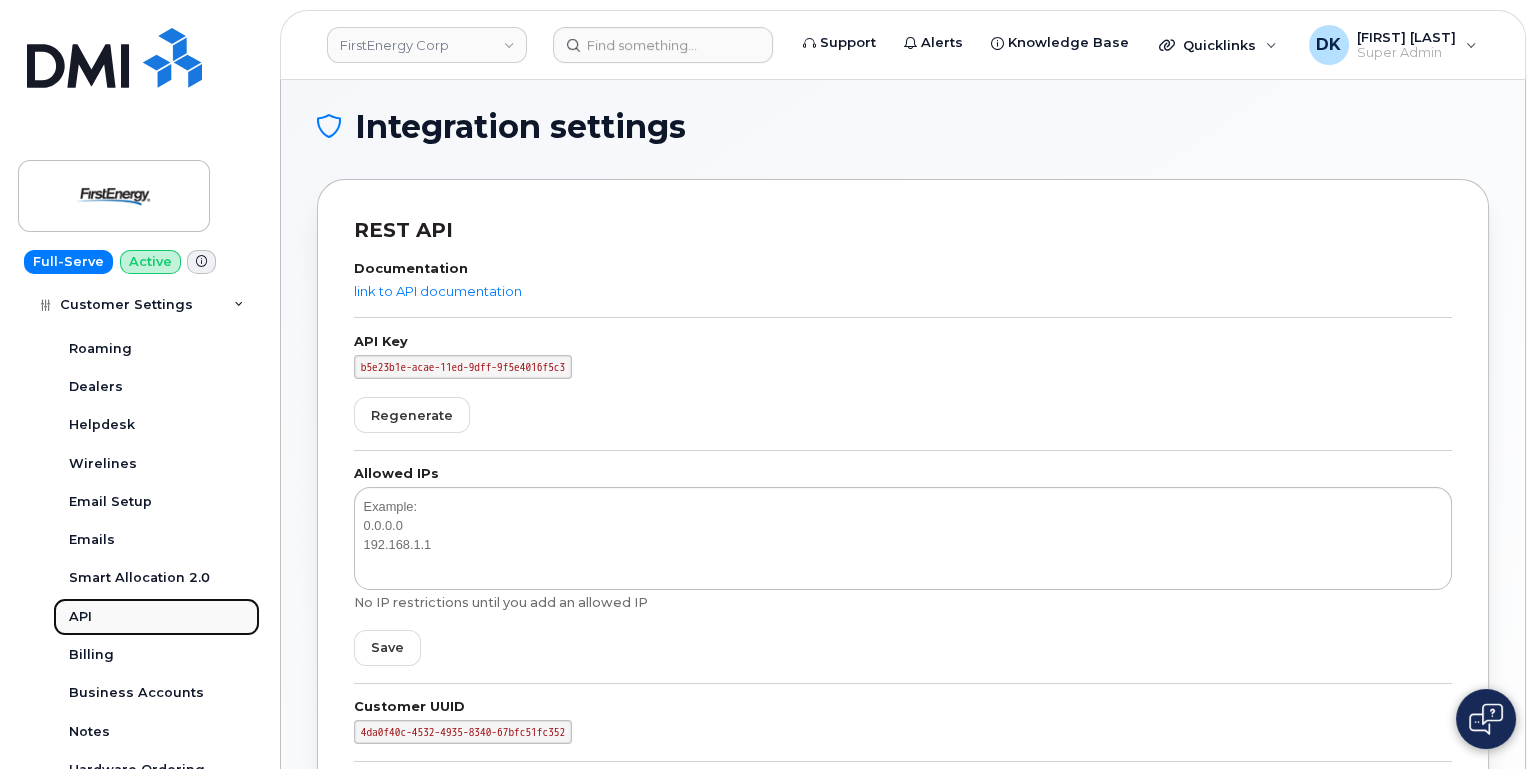 click on "API" at bounding box center (80, 617) 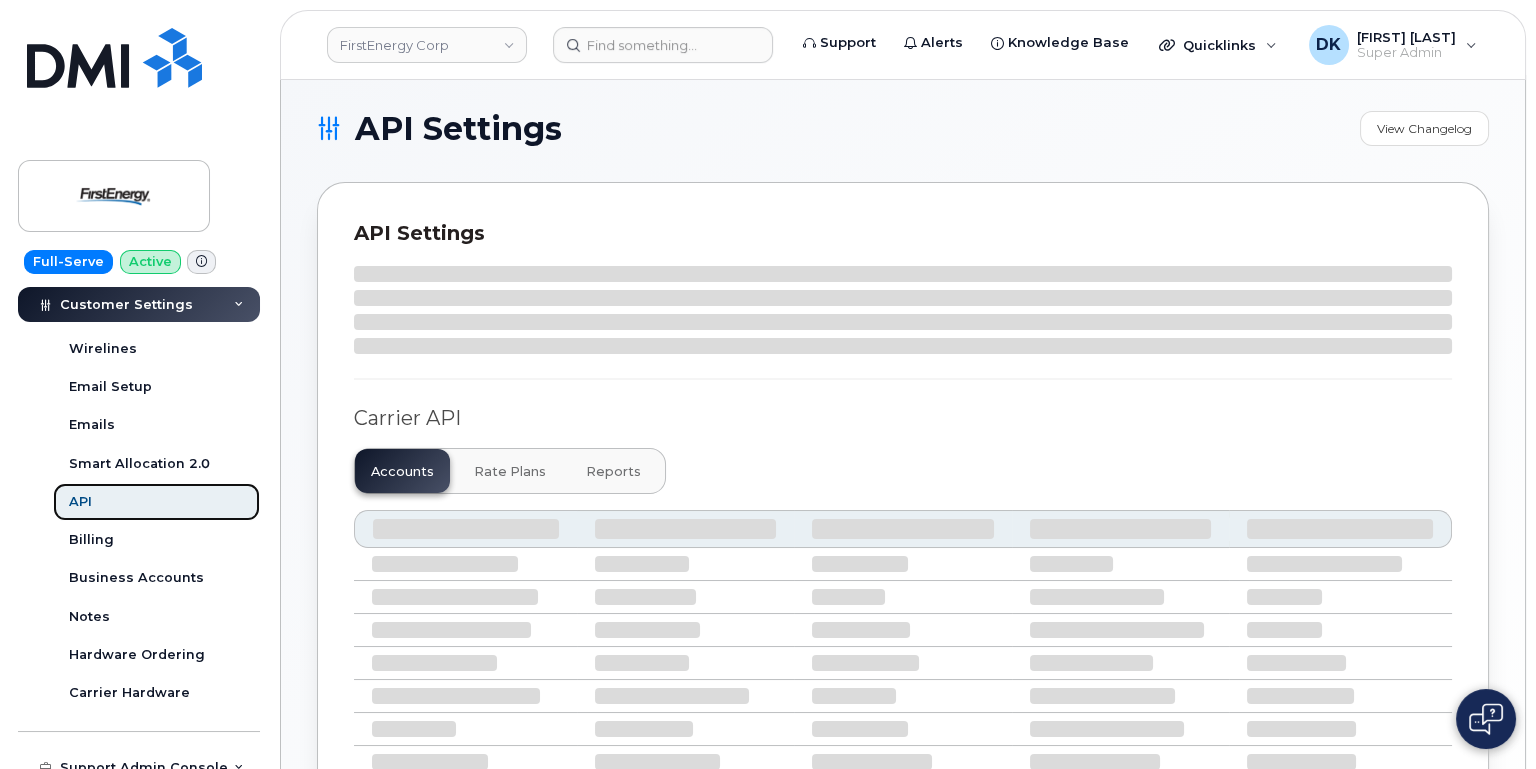 scroll, scrollTop: 0, scrollLeft: 0, axis: both 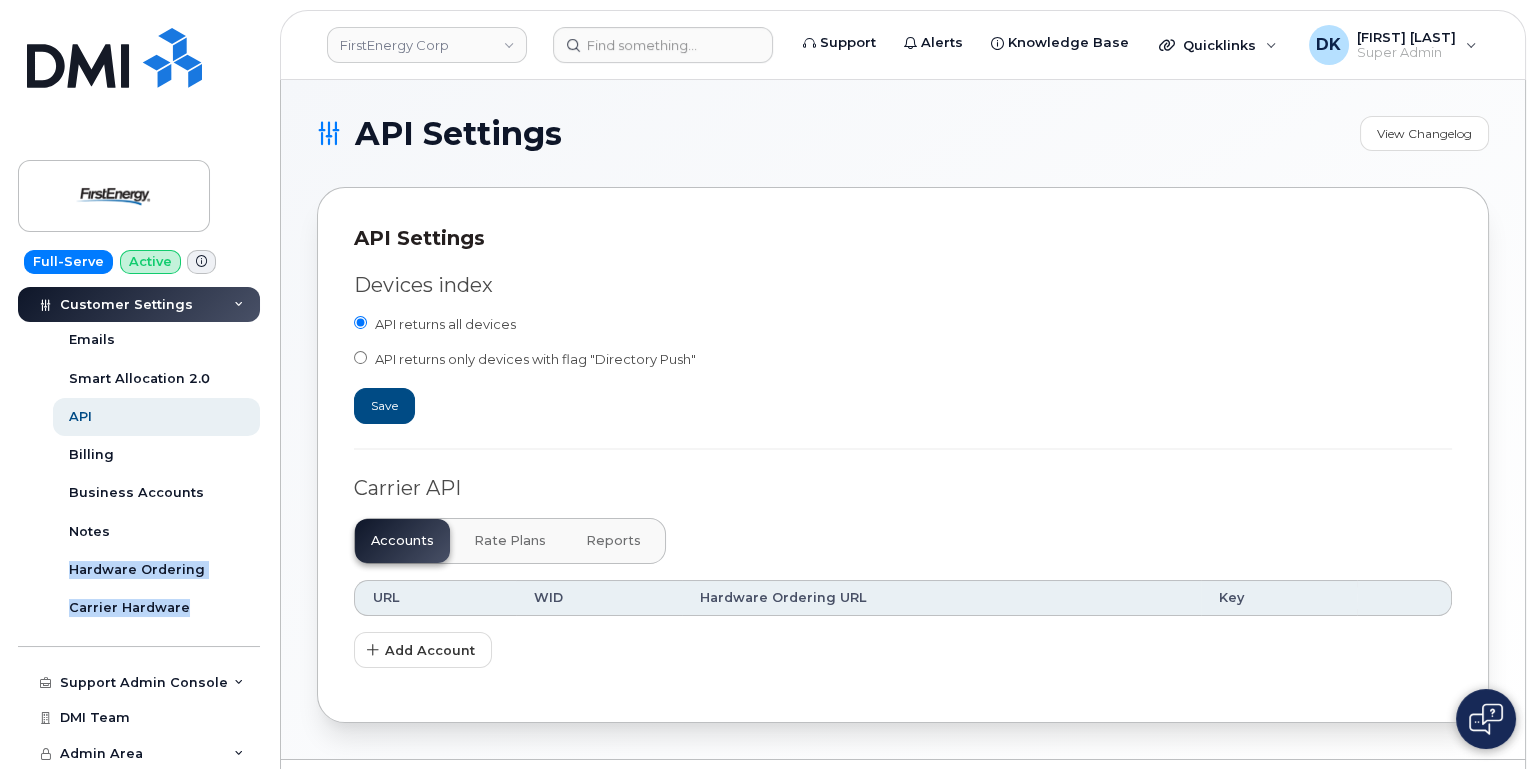 drag, startPoint x: 258, startPoint y: 611, endPoint x: 259, endPoint y: 549, distance: 62.008064 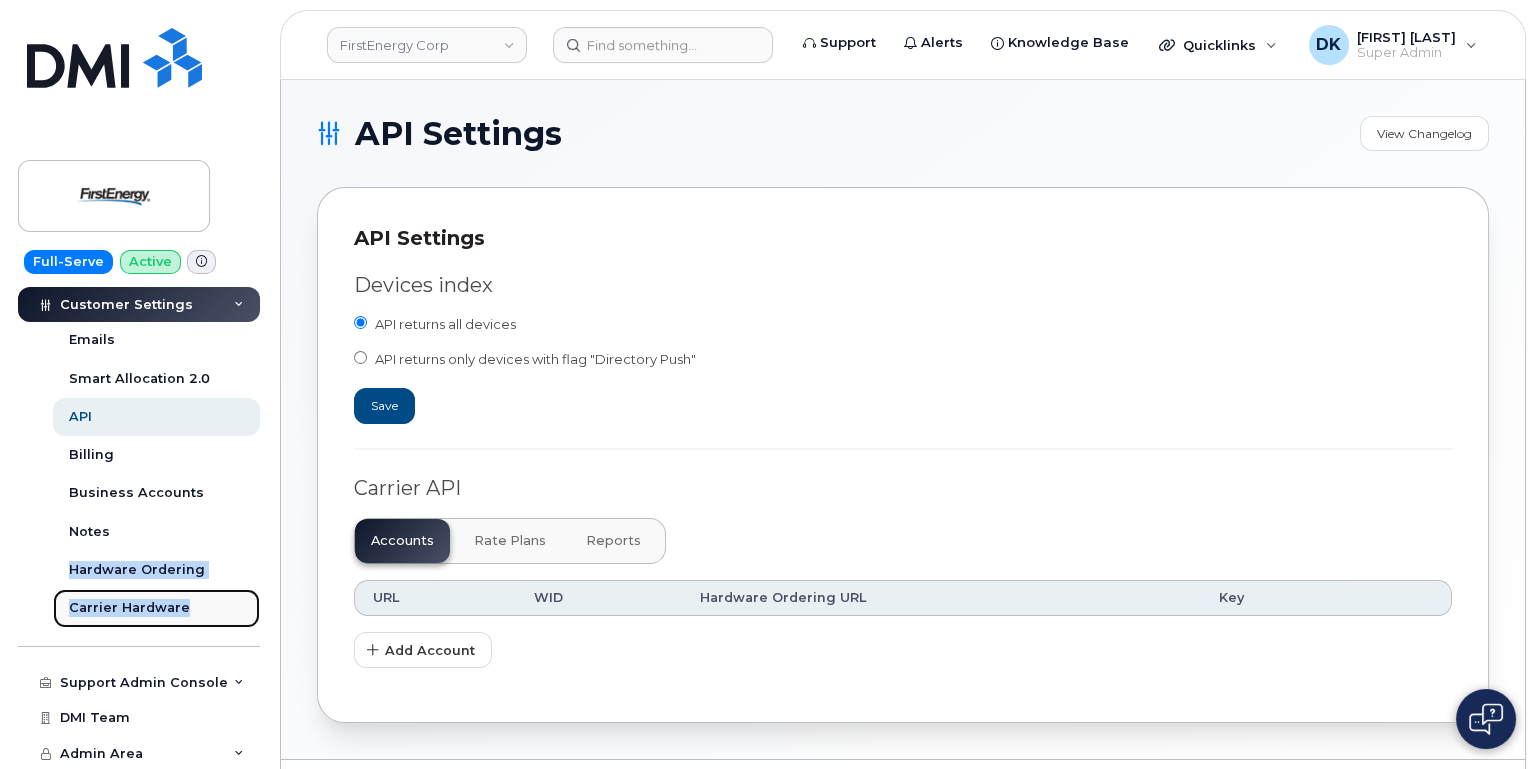 click on "Carrier Hardware" at bounding box center [156, 608] 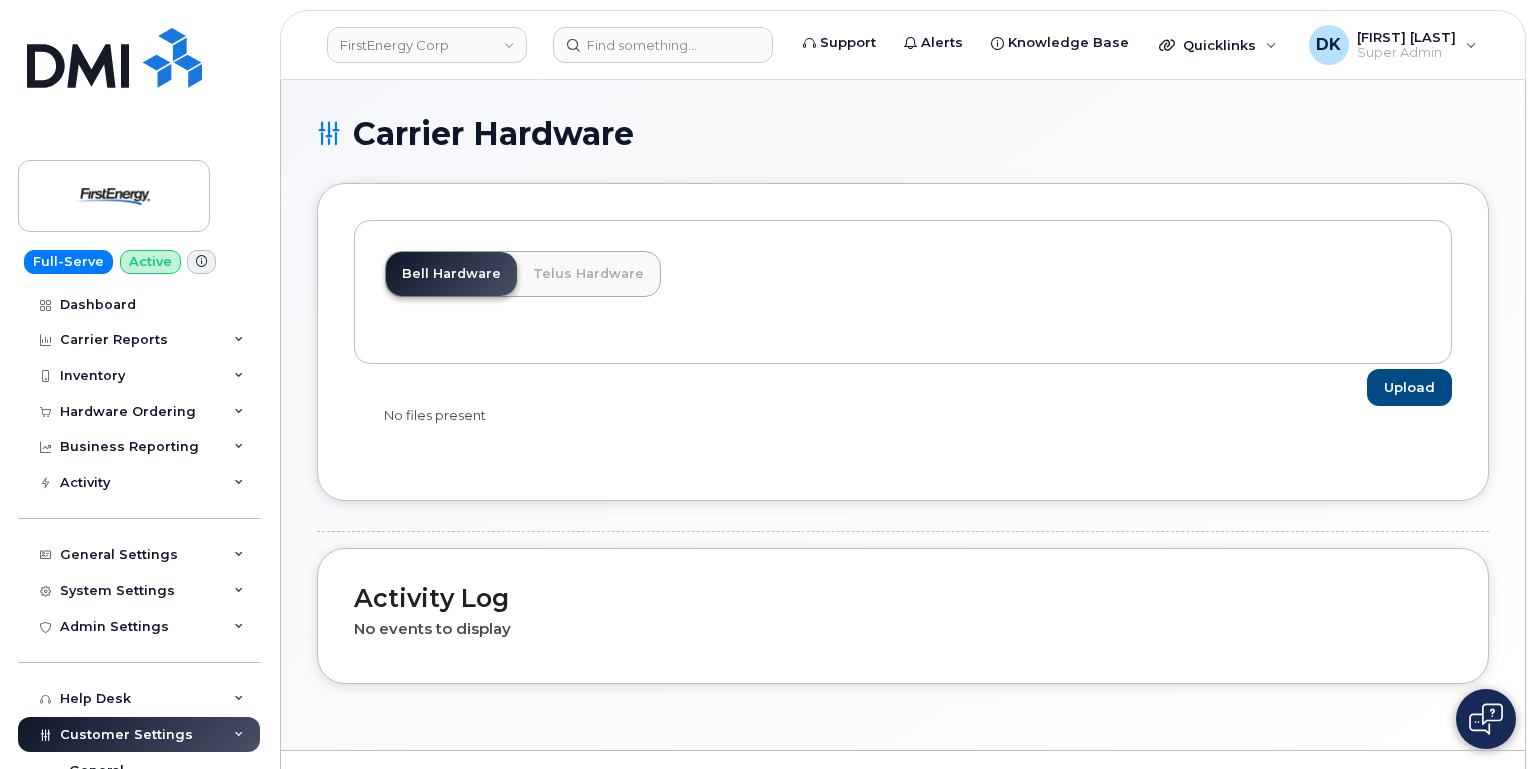 scroll, scrollTop: 0, scrollLeft: 0, axis: both 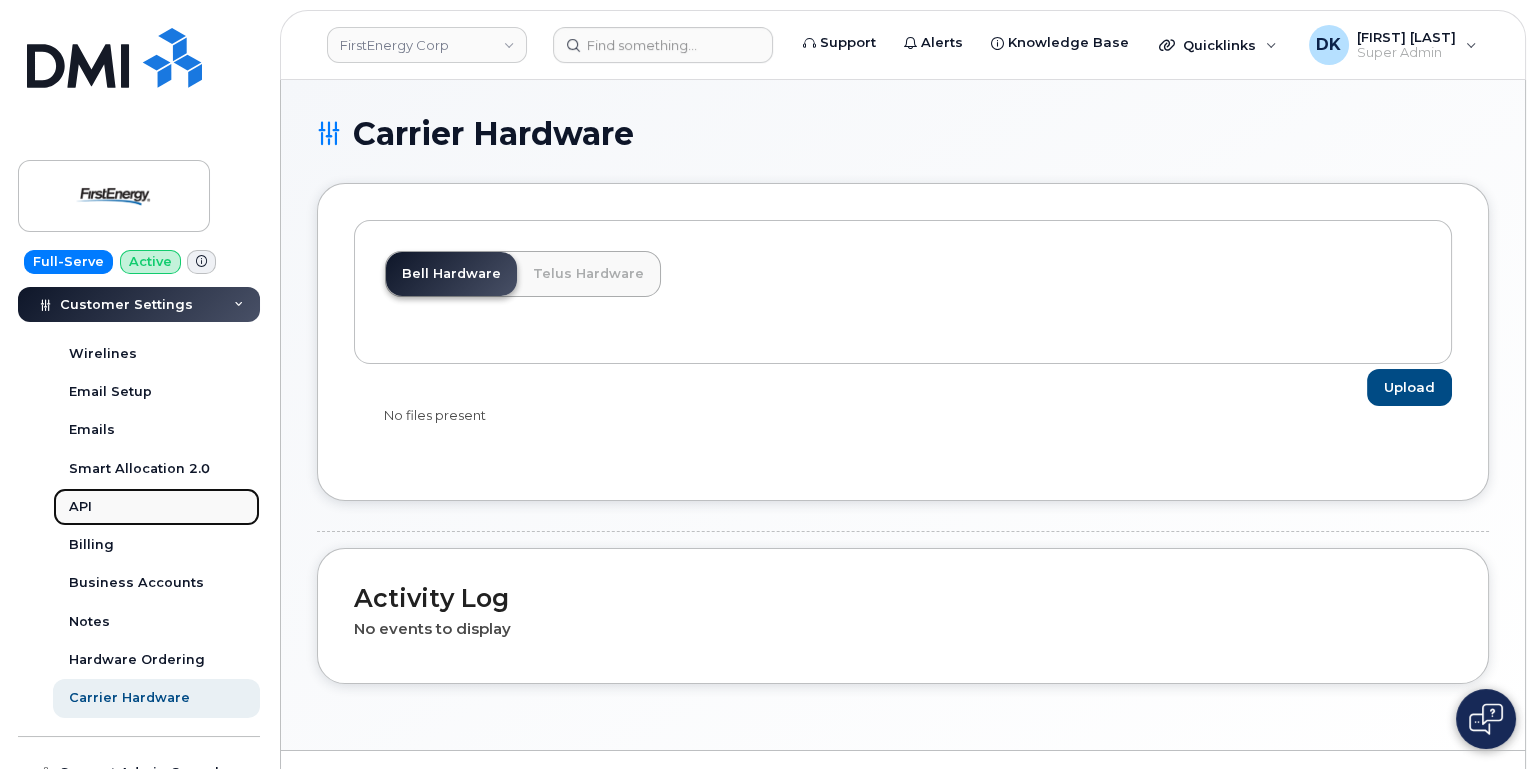 click on "API" at bounding box center (80, 507) 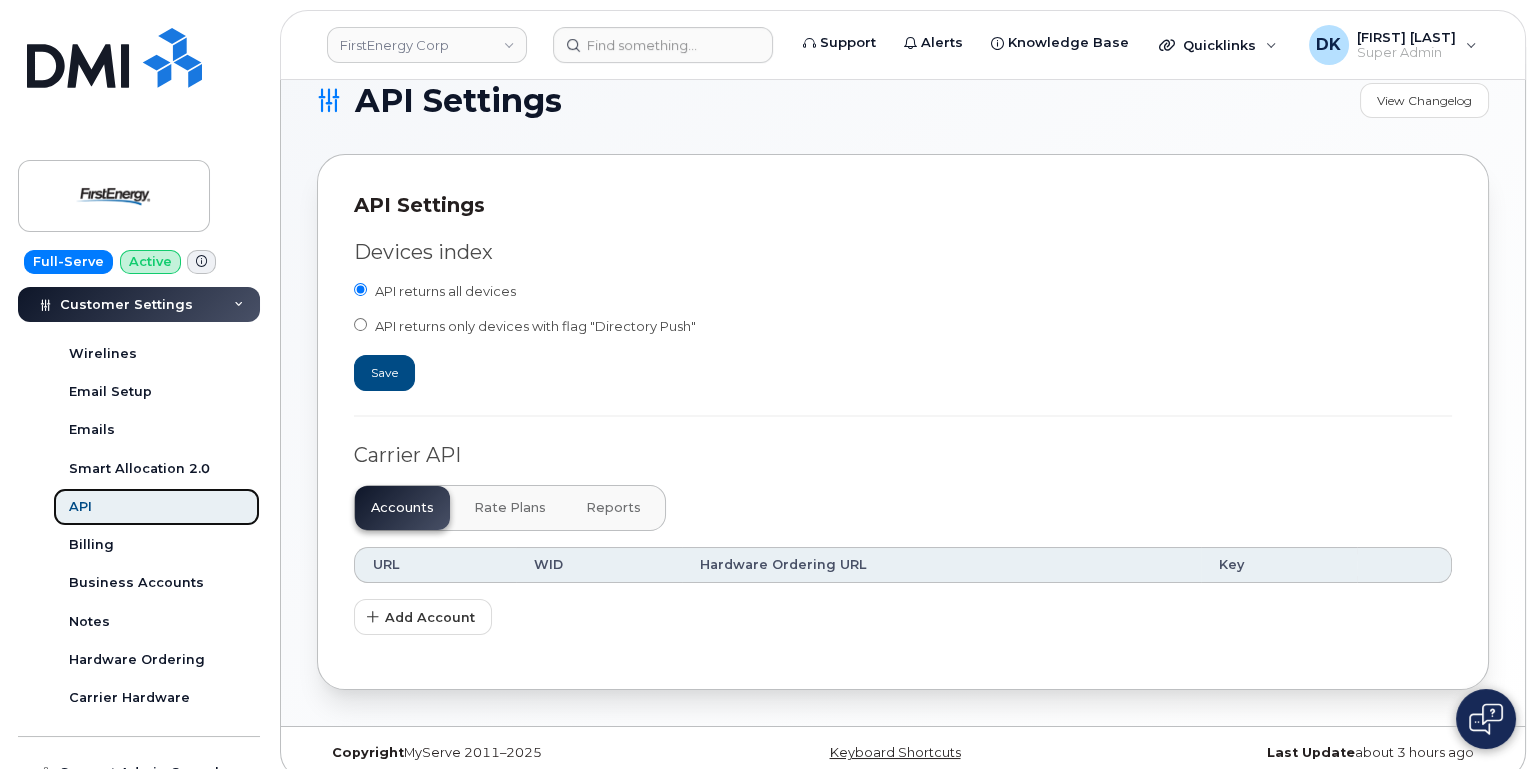 scroll, scrollTop: 52, scrollLeft: 0, axis: vertical 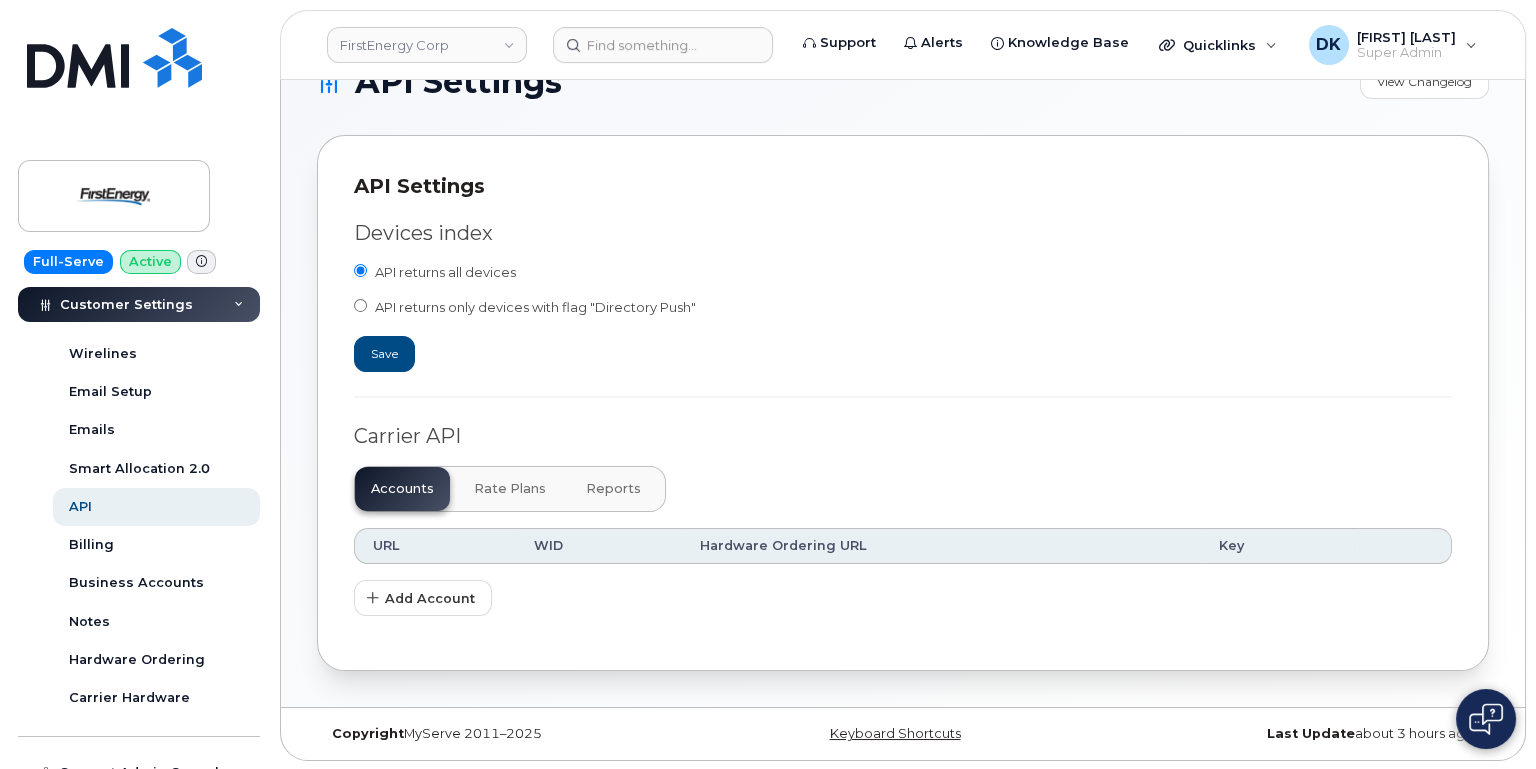 click on "Reports" at bounding box center (613, 489) 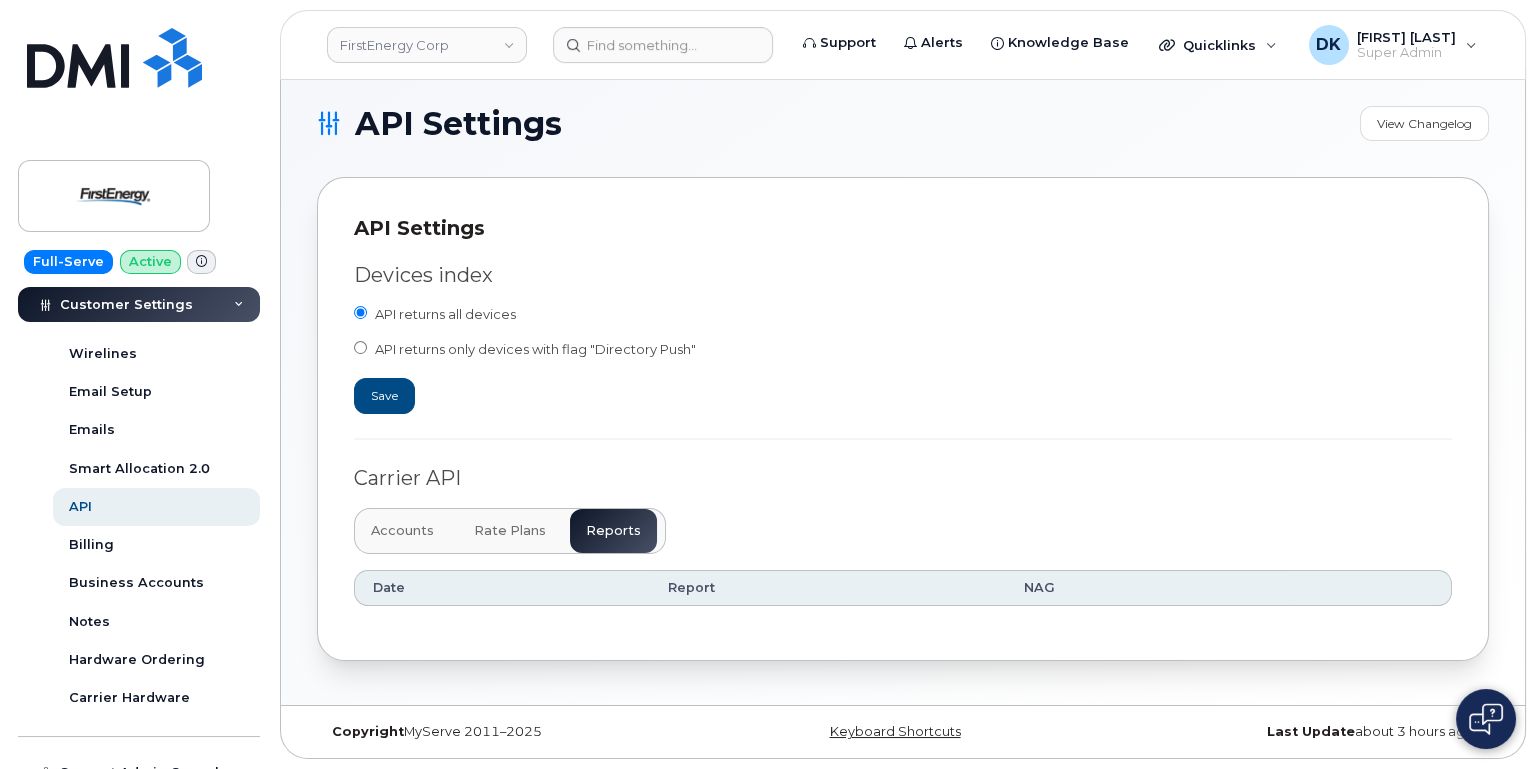 scroll, scrollTop: 9, scrollLeft: 0, axis: vertical 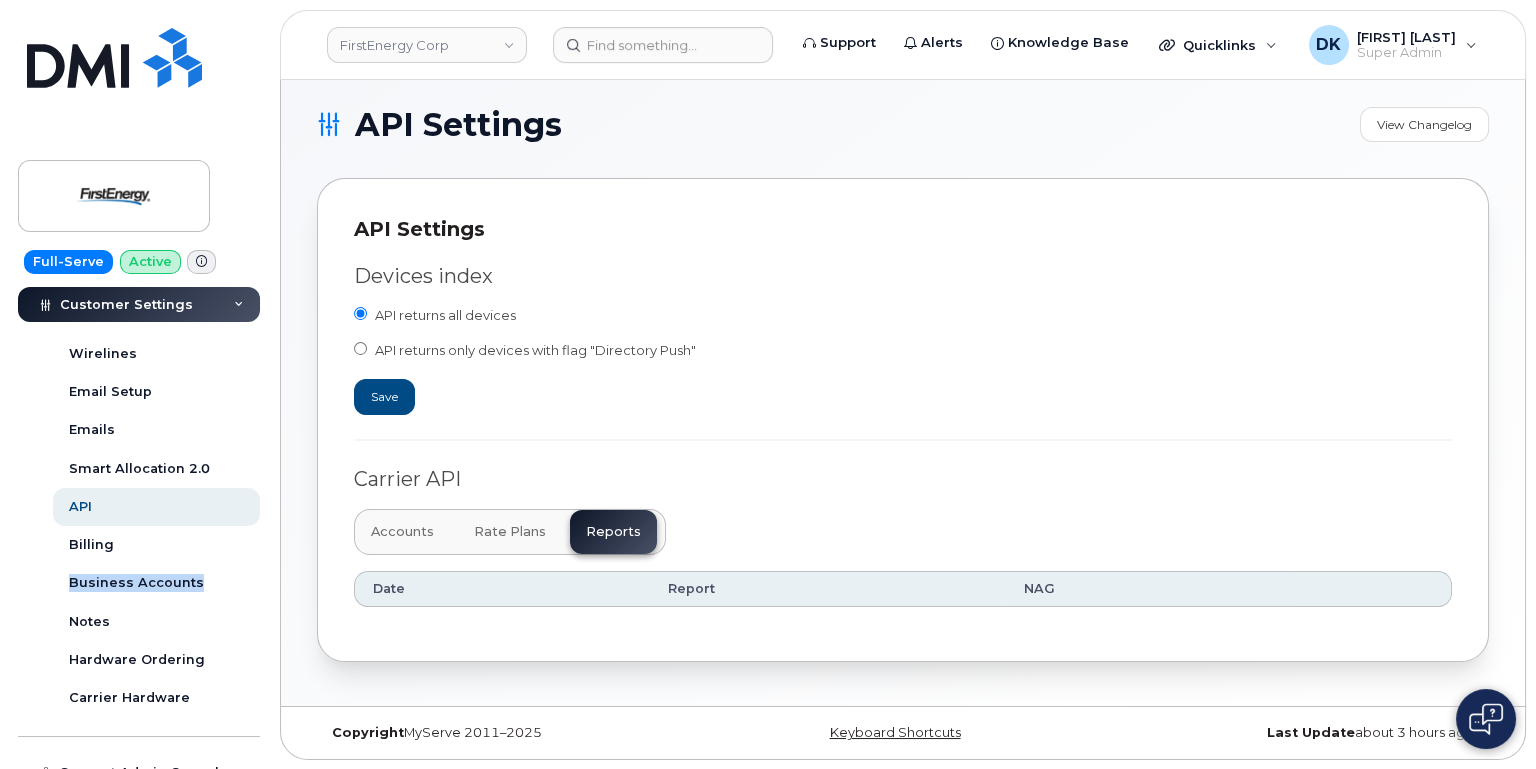drag, startPoint x: 265, startPoint y: 558, endPoint x: 261, endPoint y: 584, distance: 26.305893 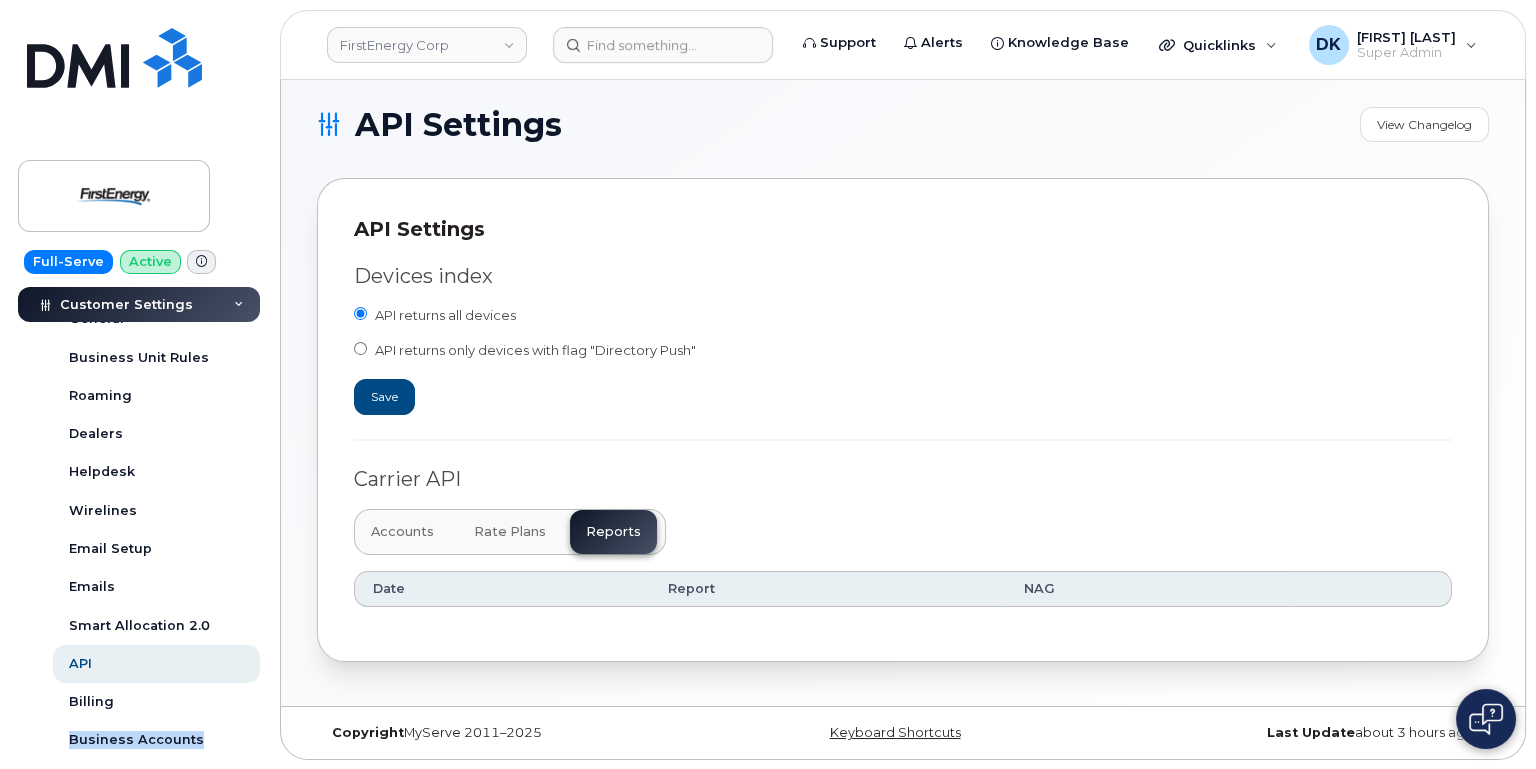 scroll, scrollTop: 443, scrollLeft: 0, axis: vertical 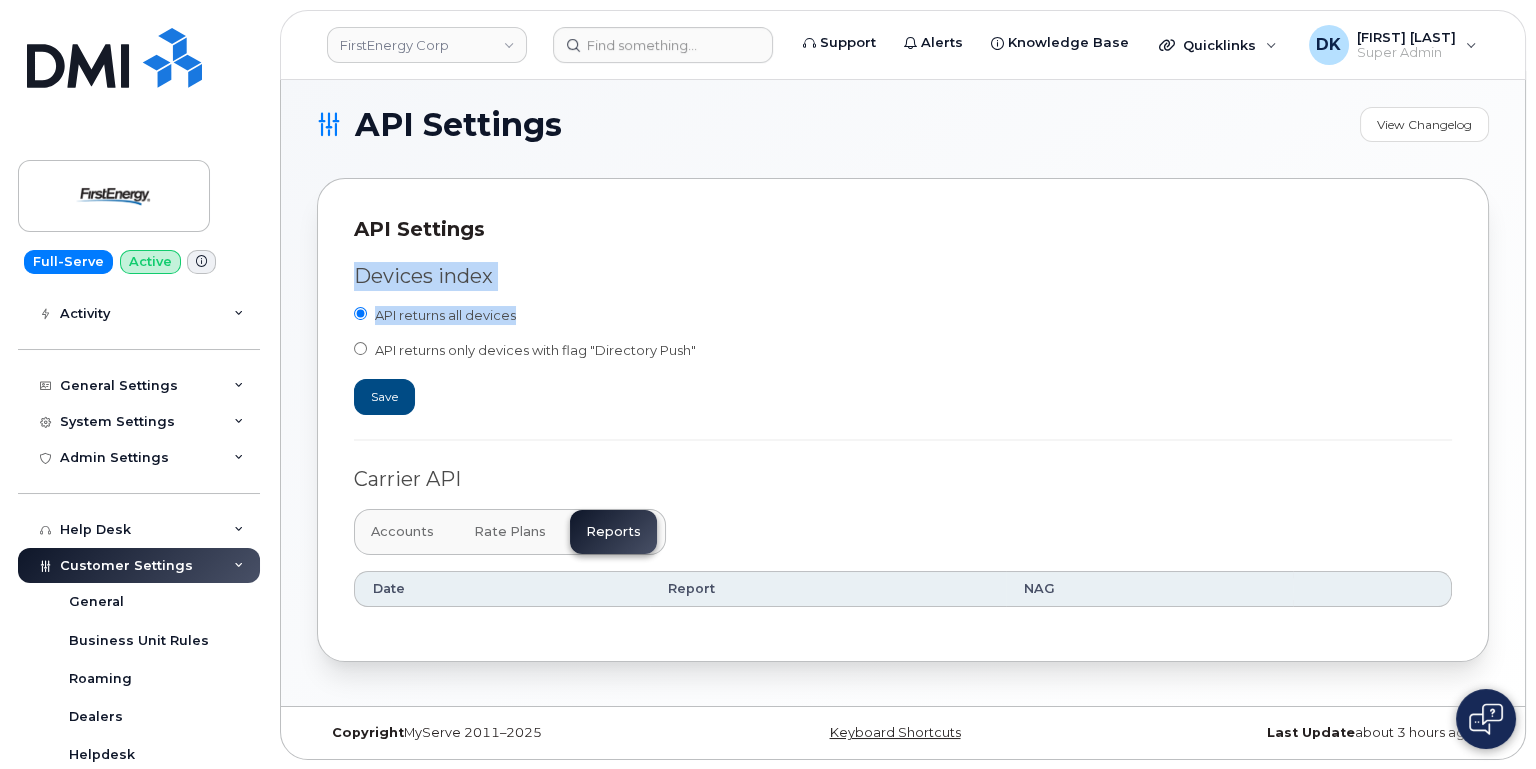 drag, startPoint x: 278, startPoint y: 380, endPoint x: 286, endPoint y: 352, distance: 29.12044 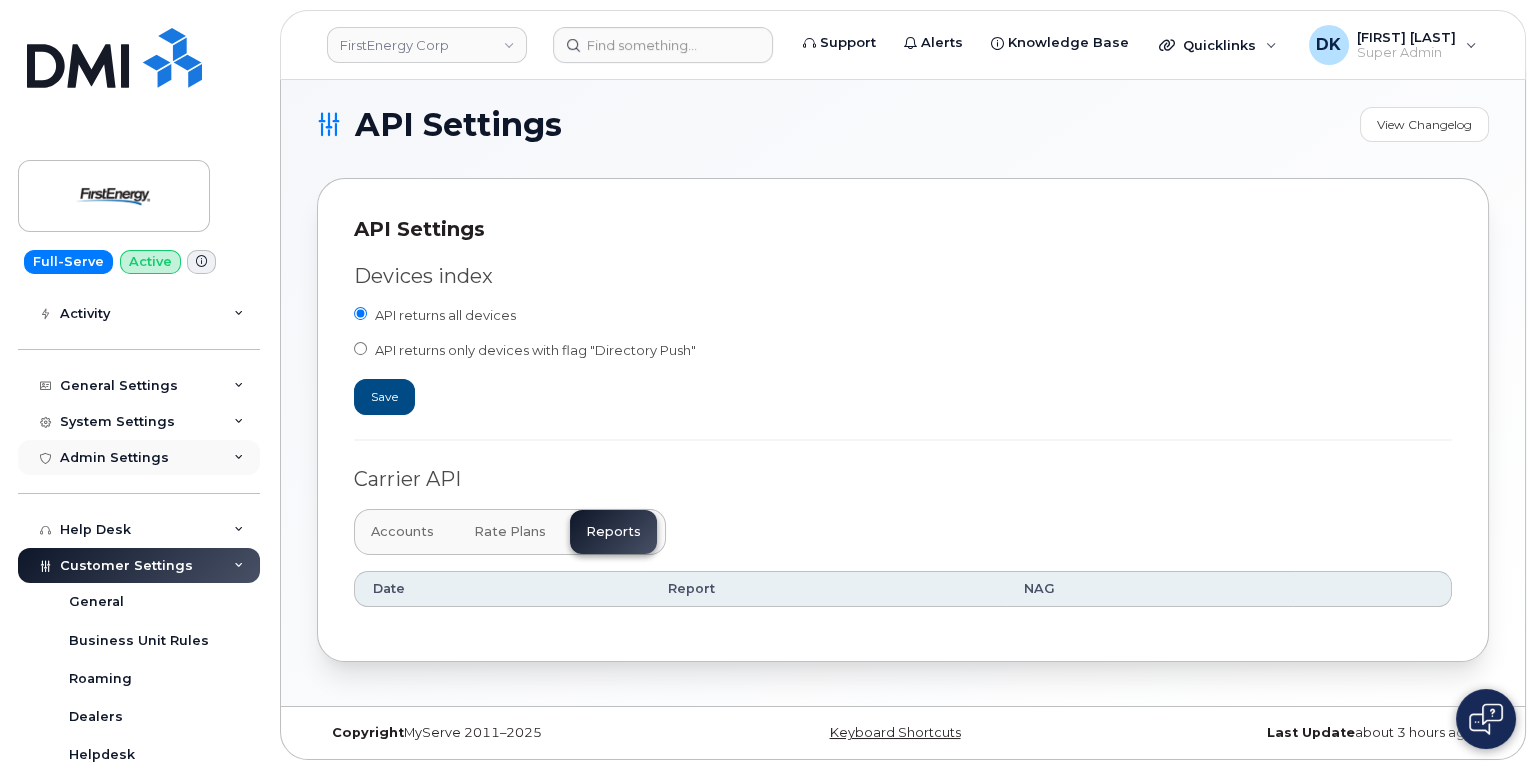 click at bounding box center [239, 458] 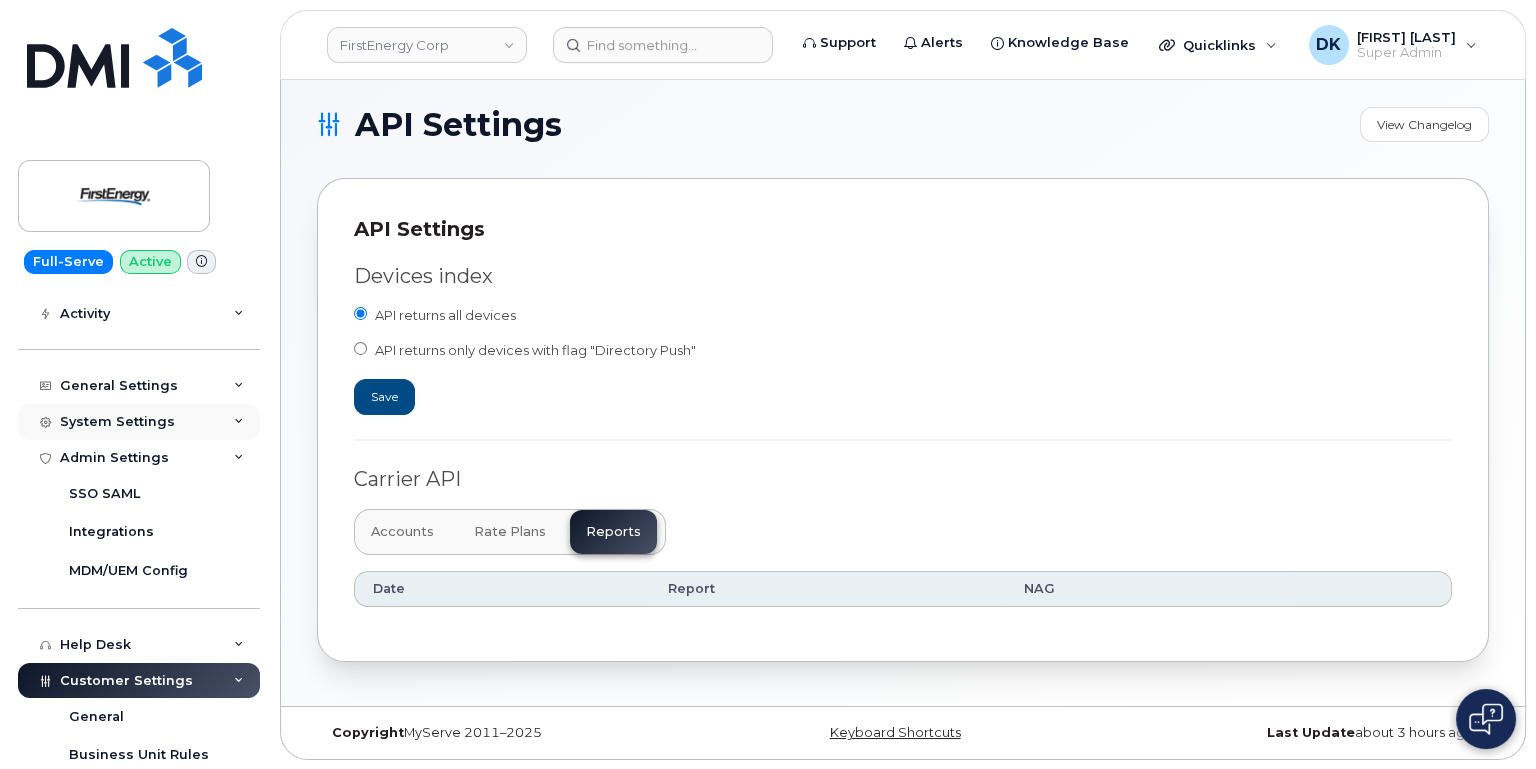click at bounding box center [239, 422] 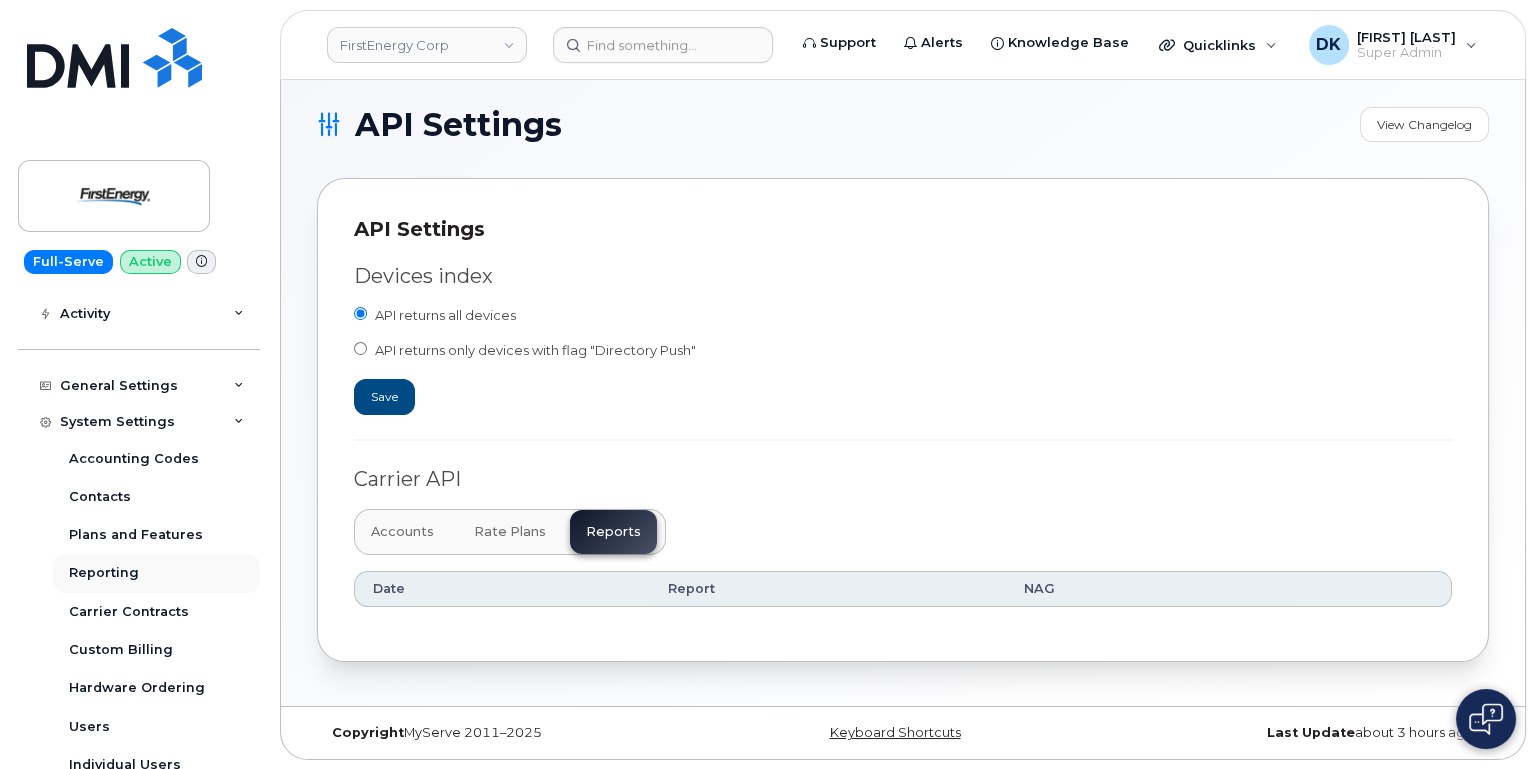 scroll, scrollTop: 280, scrollLeft: 0, axis: vertical 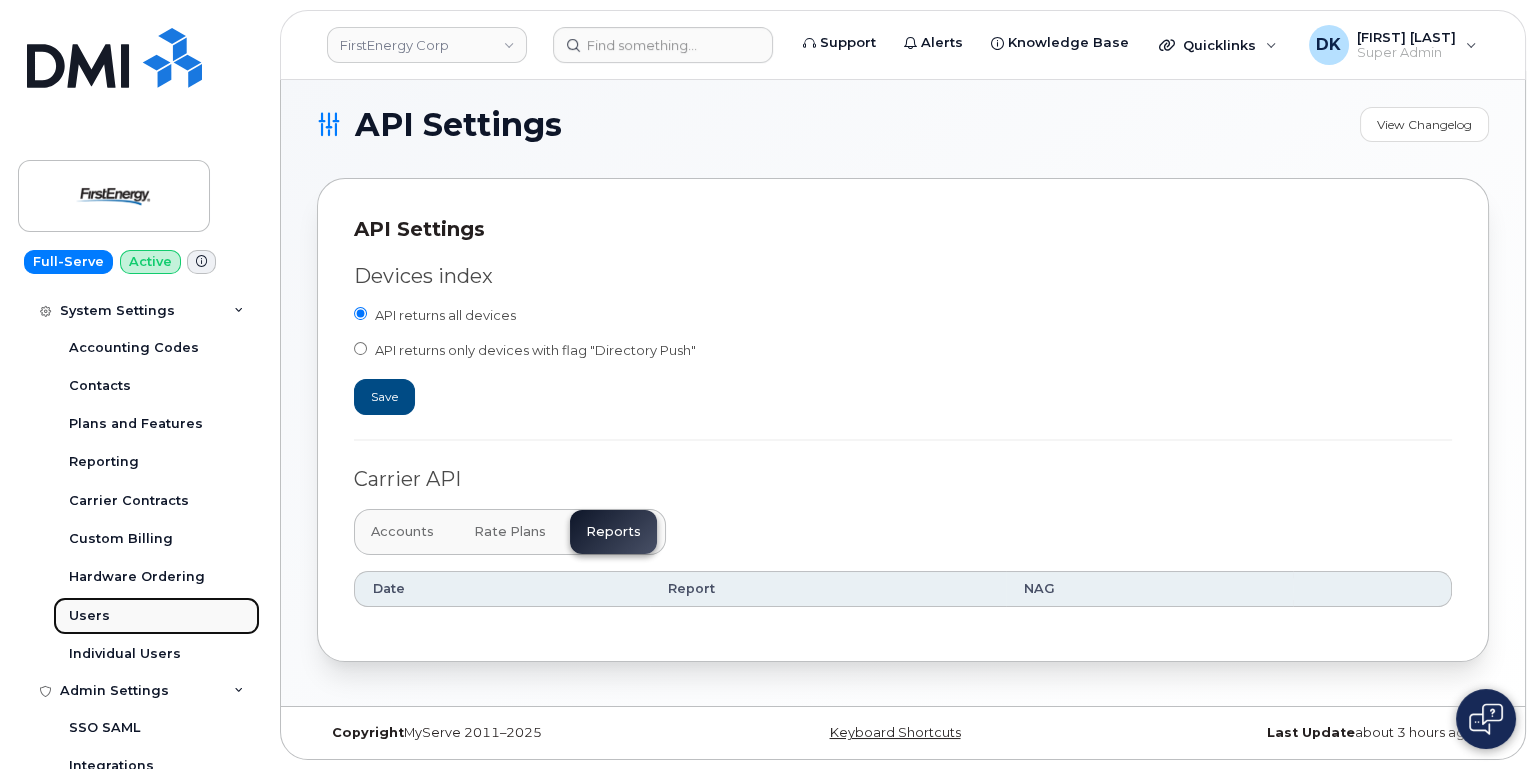 click on "Users" at bounding box center (89, 616) 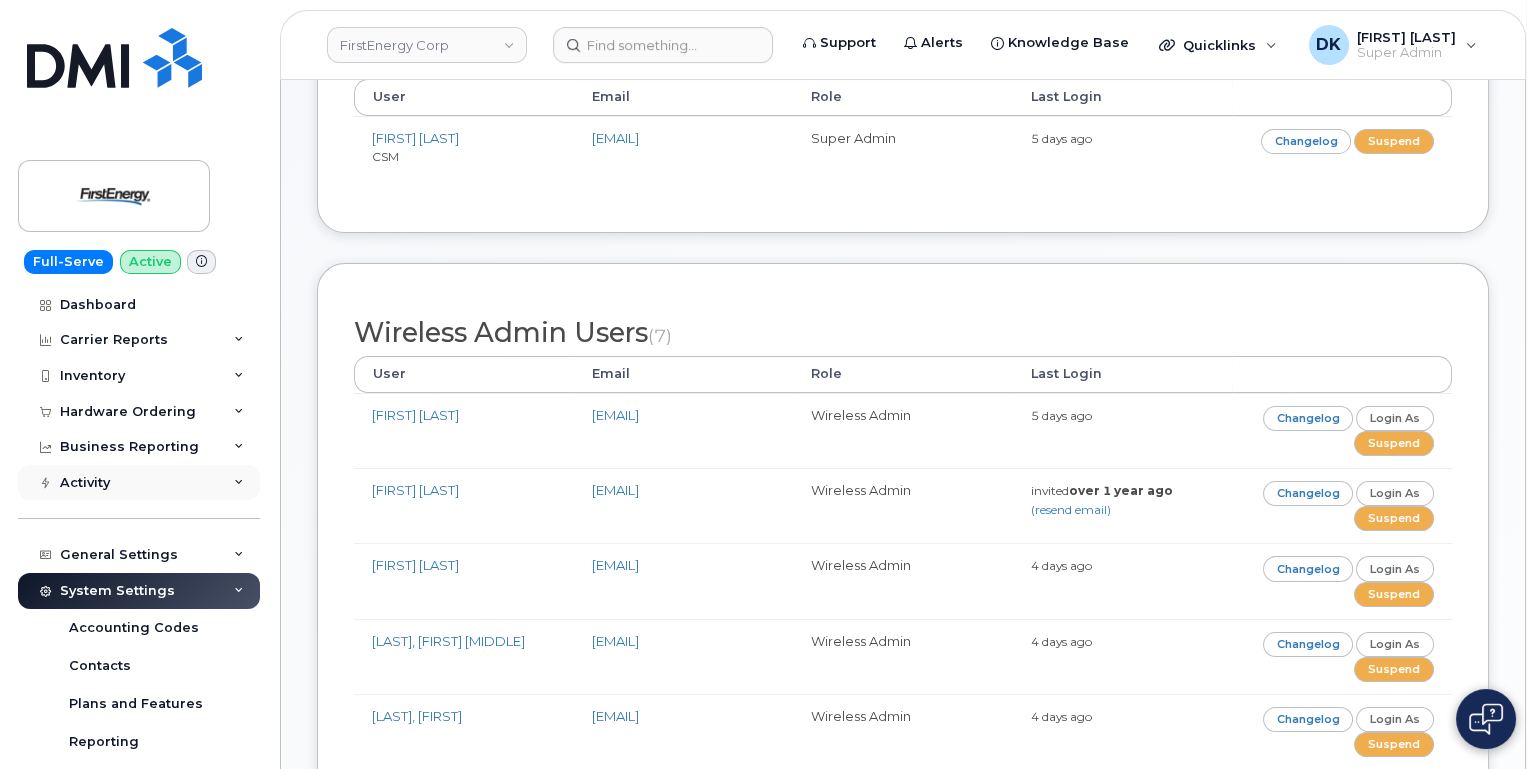 scroll, scrollTop: 333, scrollLeft: 0, axis: vertical 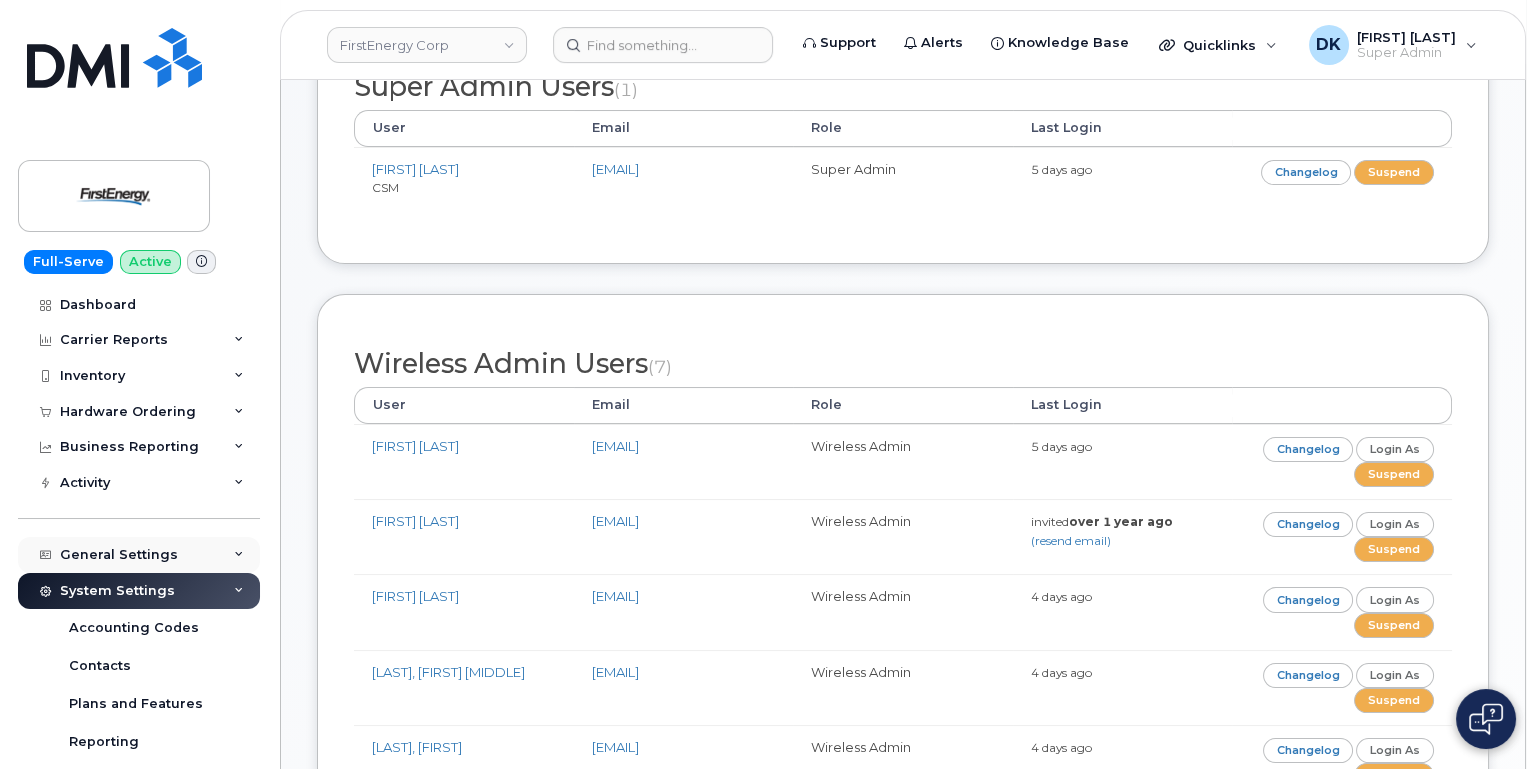 click at bounding box center (239, 555) 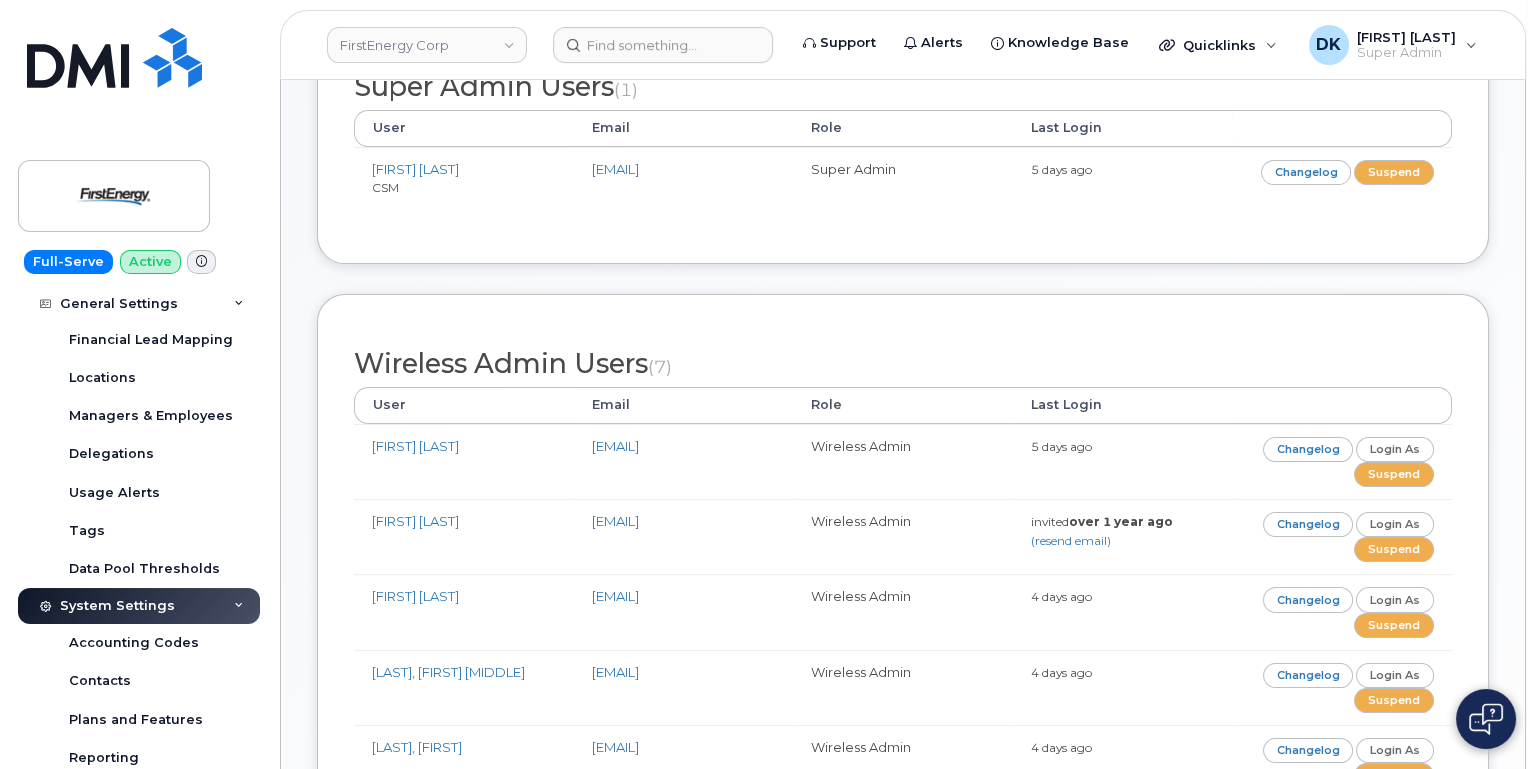 scroll, scrollTop: 333, scrollLeft: 0, axis: vertical 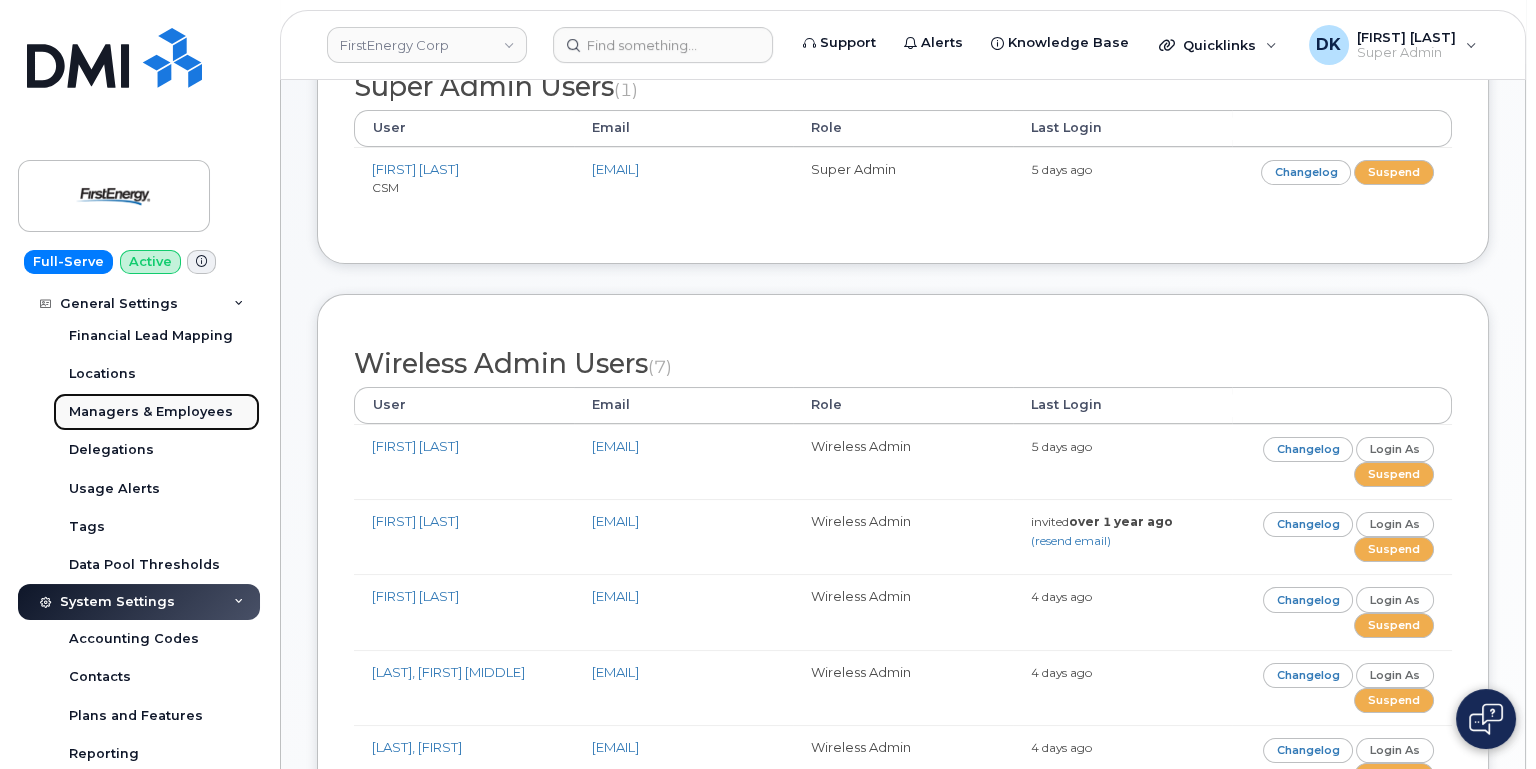 click on "Managers & Employees" at bounding box center [151, 412] 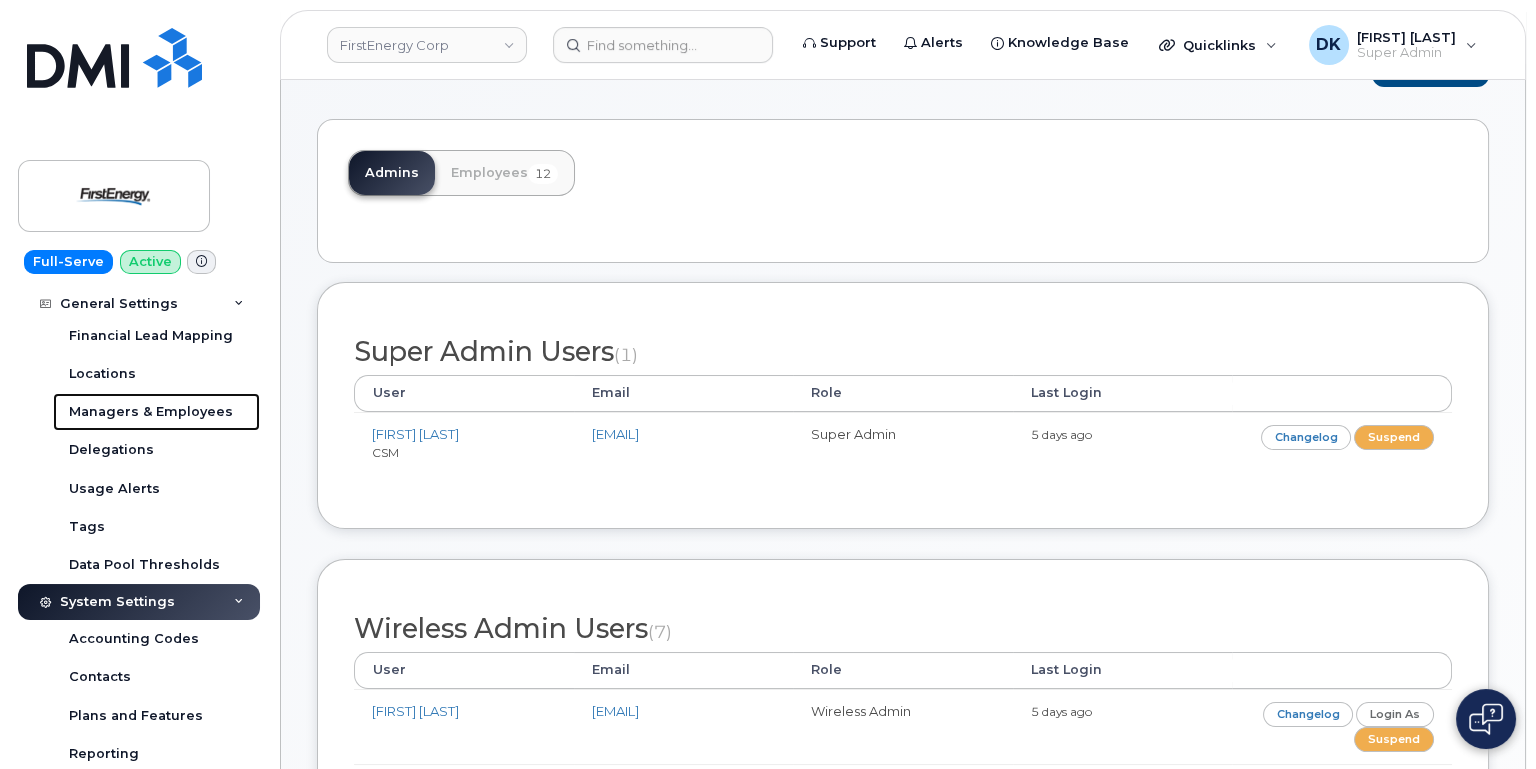 scroll, scrollTop: 0, scrollLeft: 0, axis: both 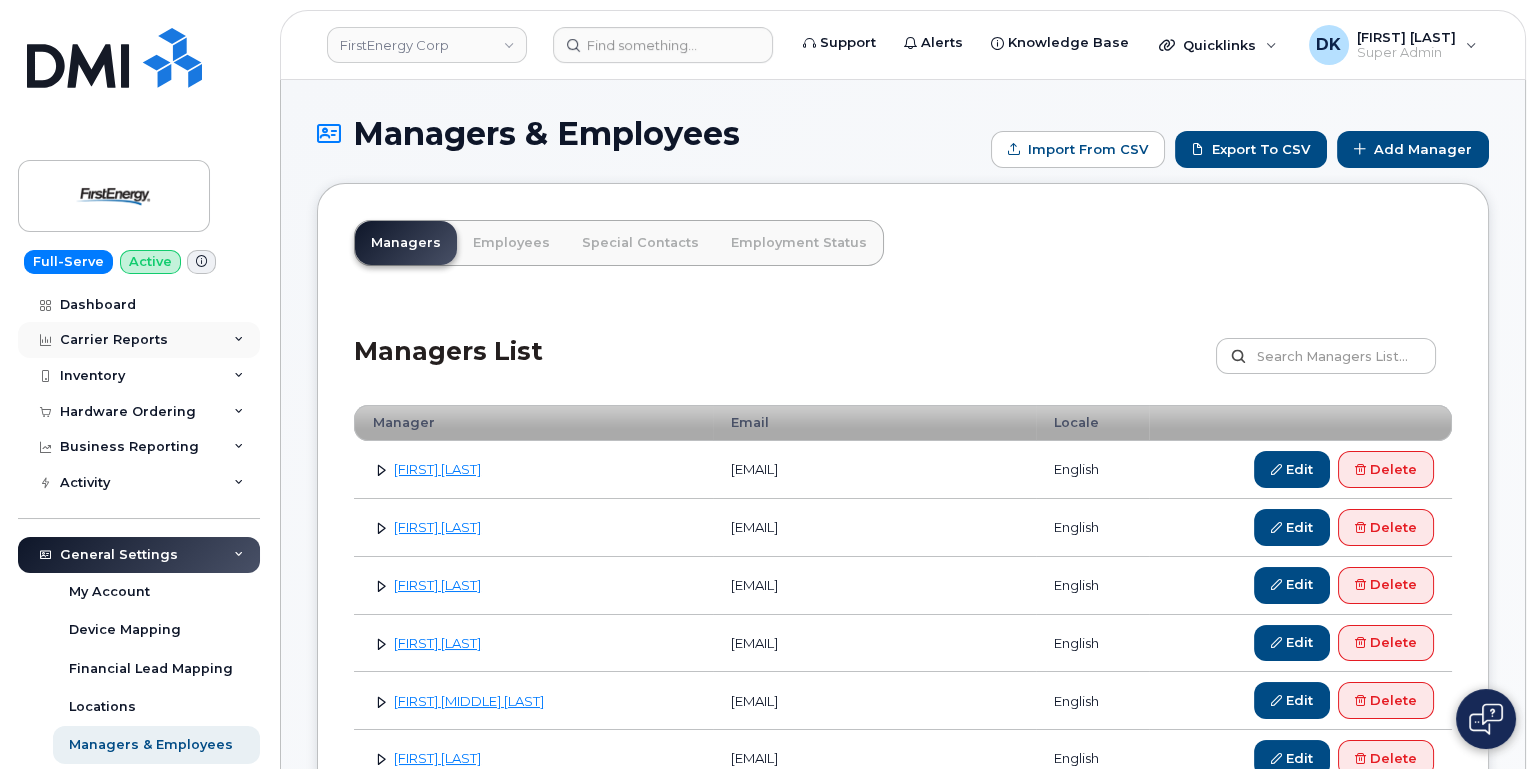 click at bounding box center [239, 340] 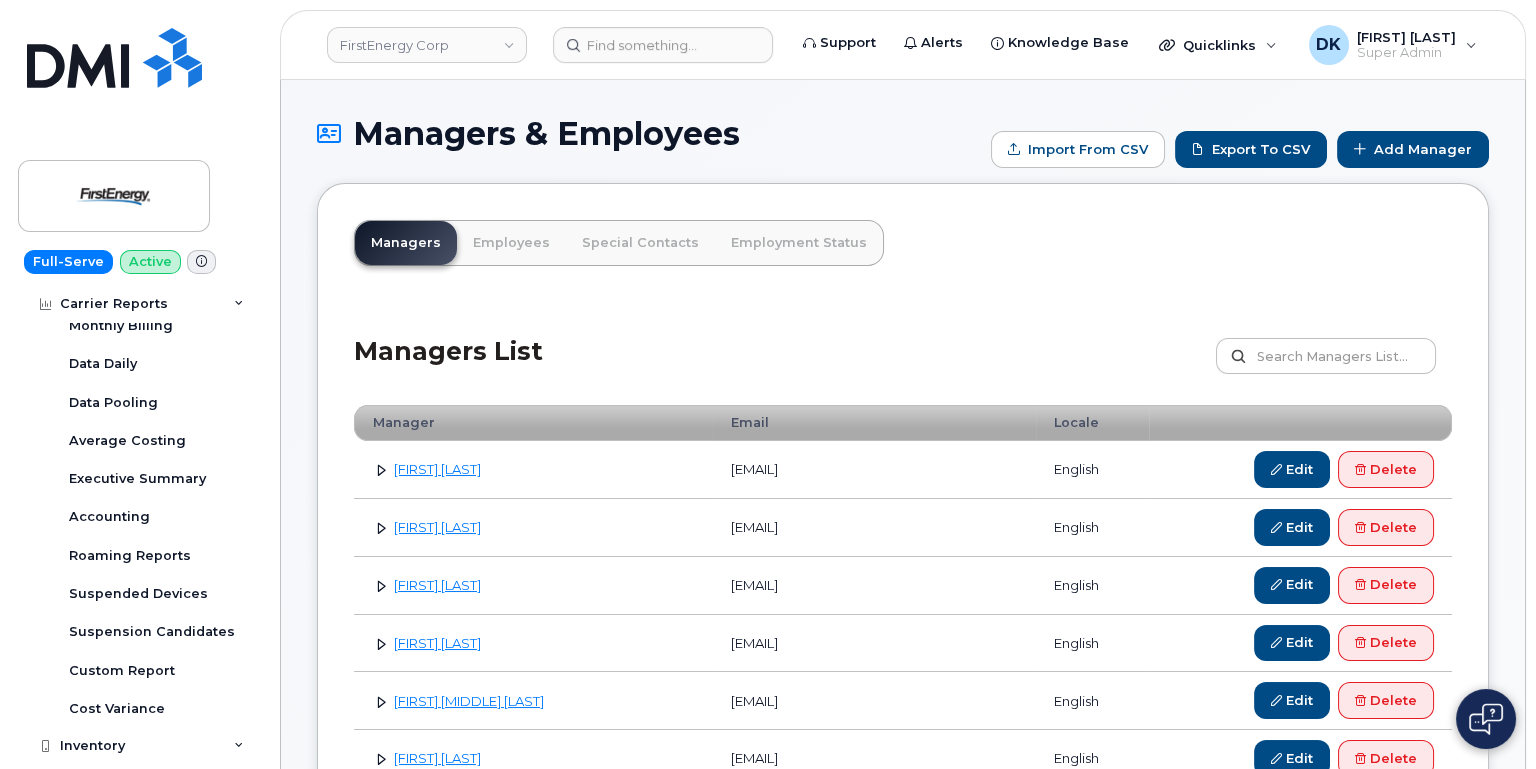 scroll, scrollTop: 0, scrollLeft: 0, axis: both 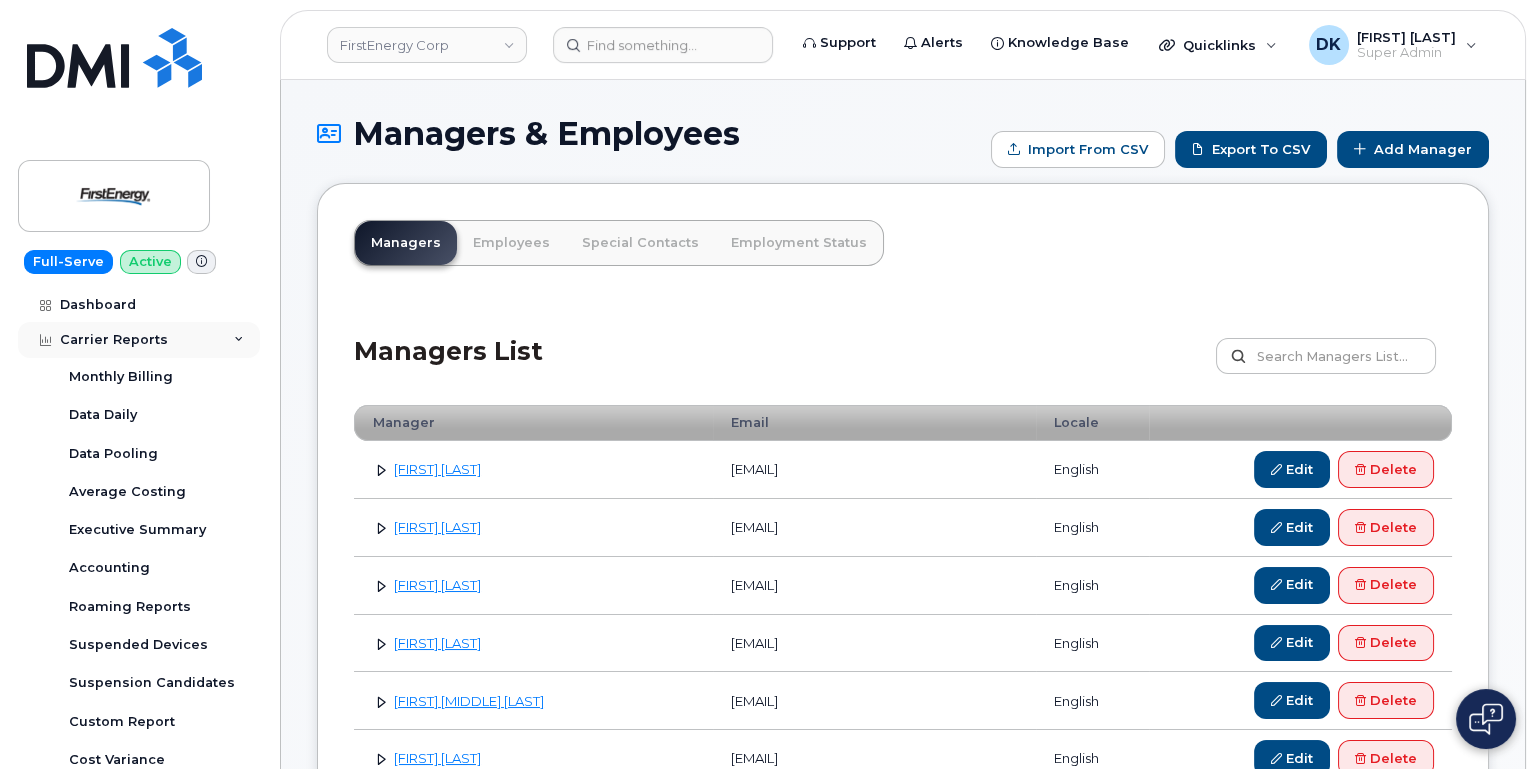 click at bounding box center [239, 340] 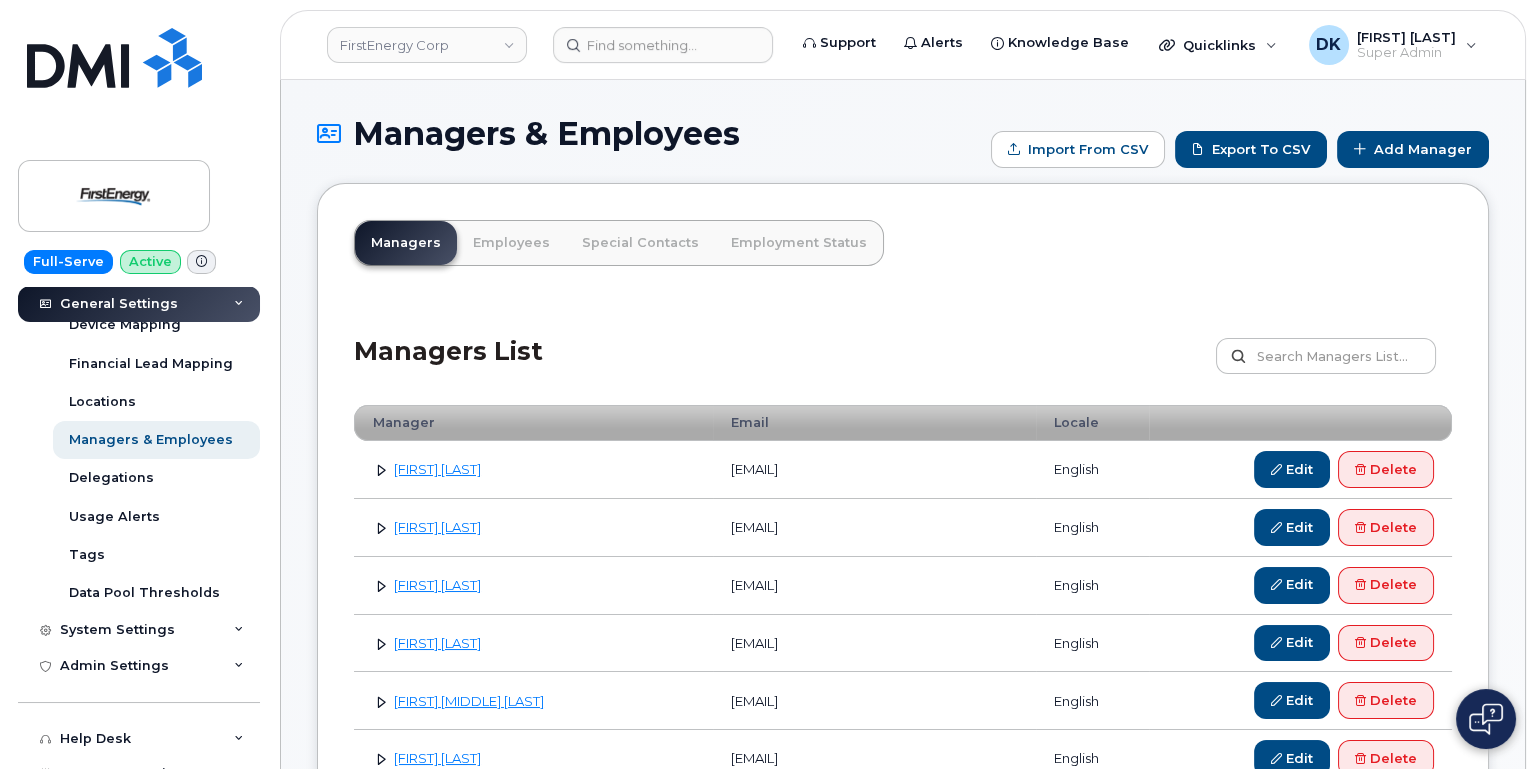 scroll, scrollTop: 307, scrollLeft: 0, axis: vertical 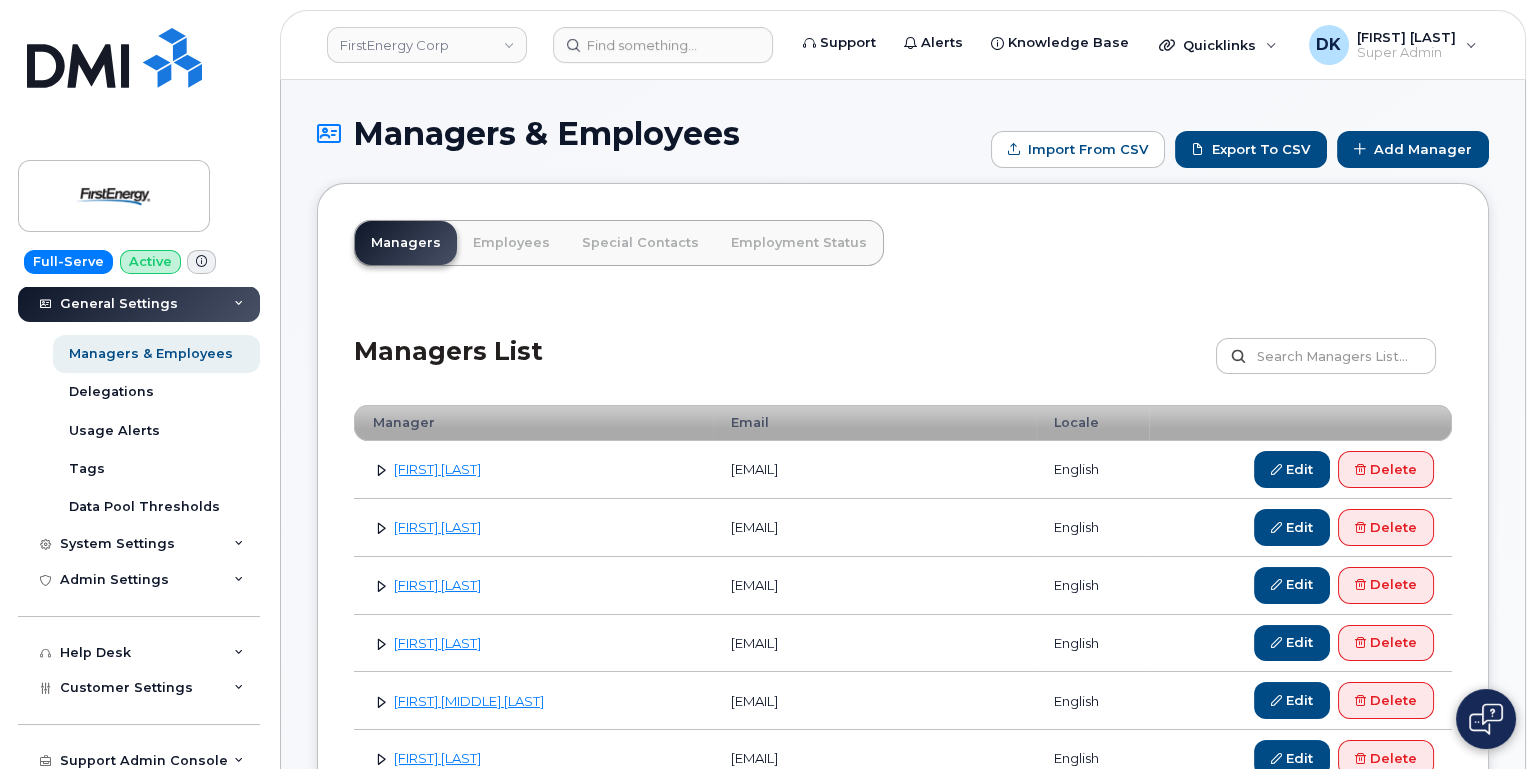 drag, startPoint x: 261, startPoint y: 498, endPoint x: 271, endPoint y: 507, distance: 13.453624 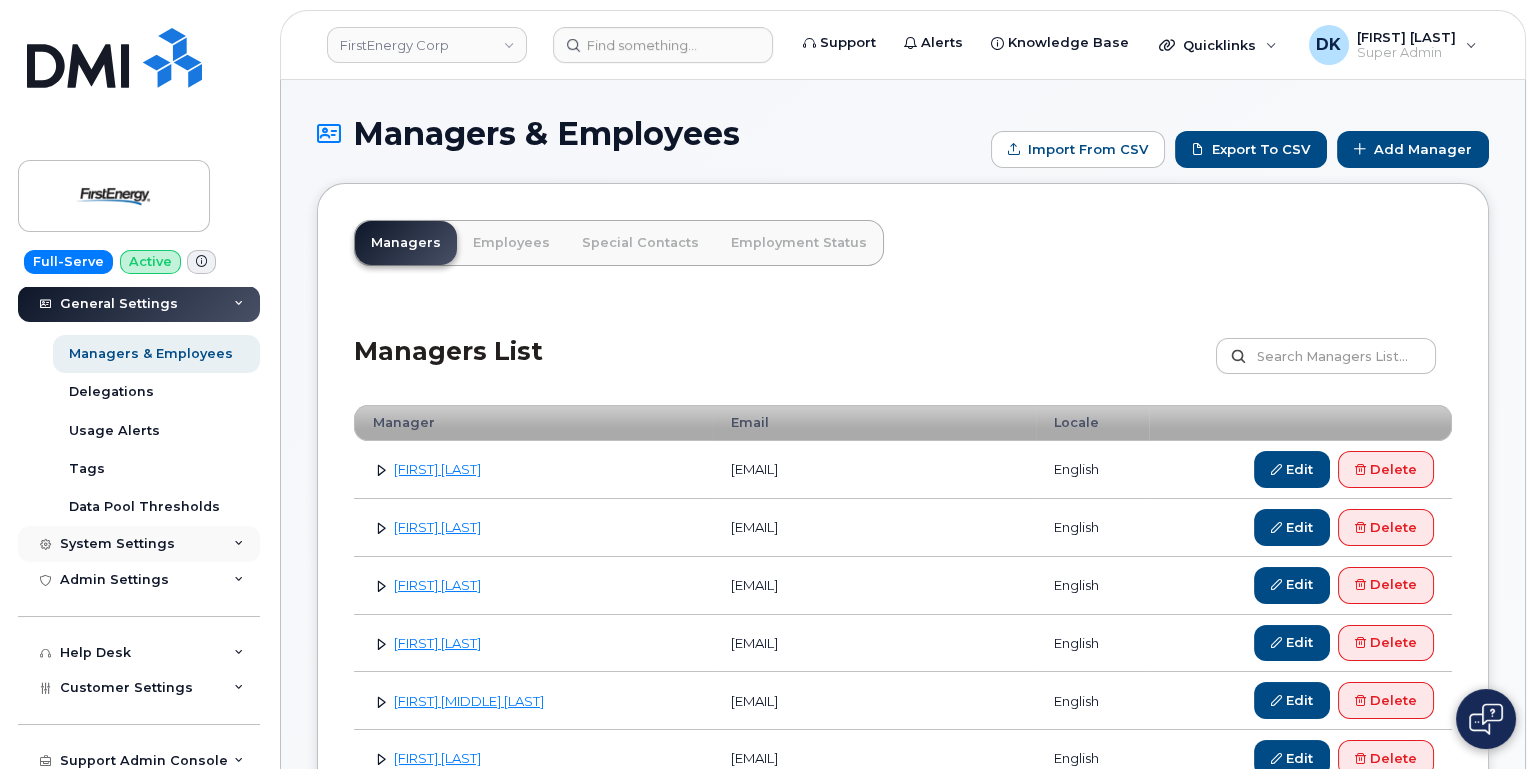 click at bounding box center [239, 544] 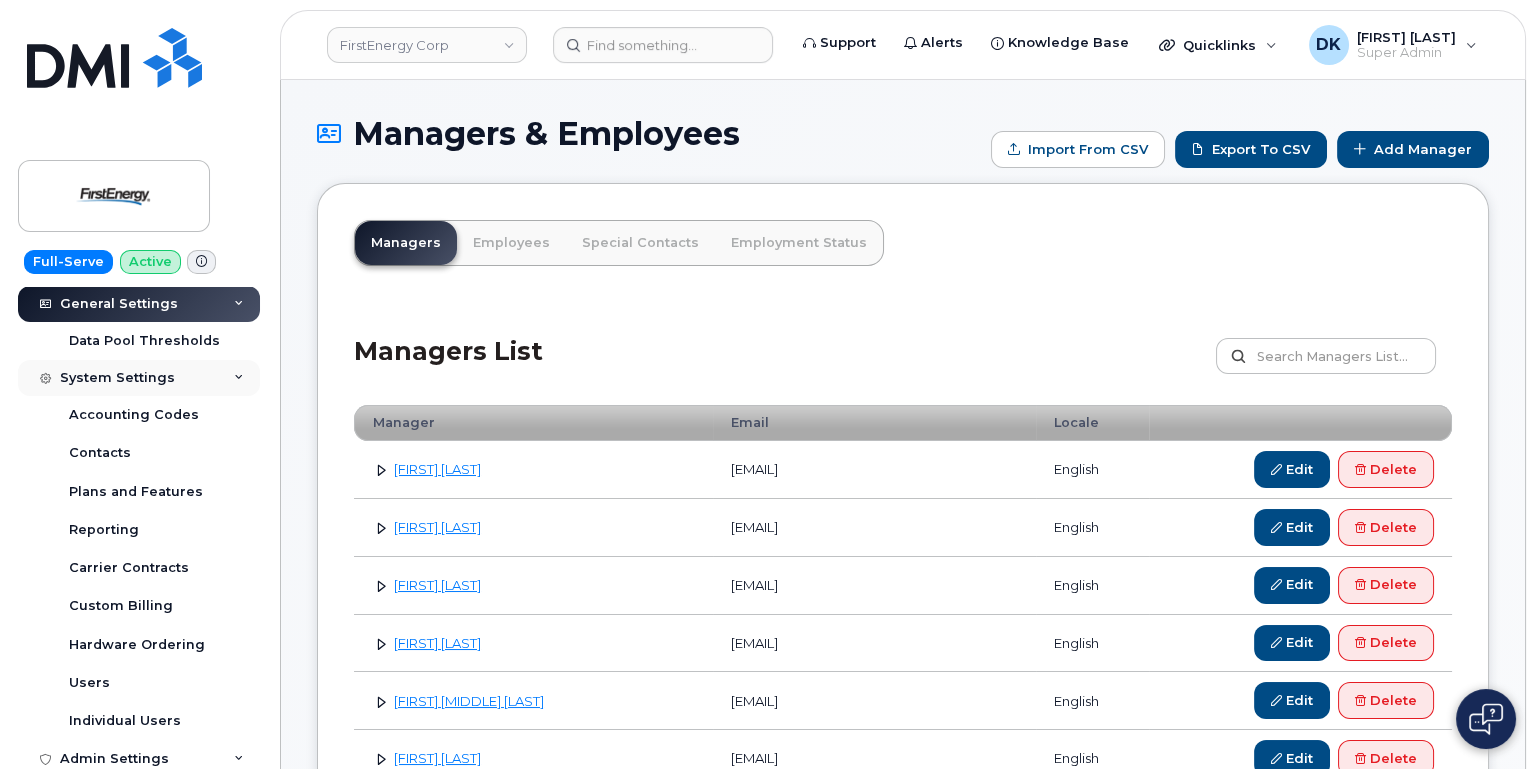 scroll, scrollTop: 613, scrollLeft: 0, axis: vertical 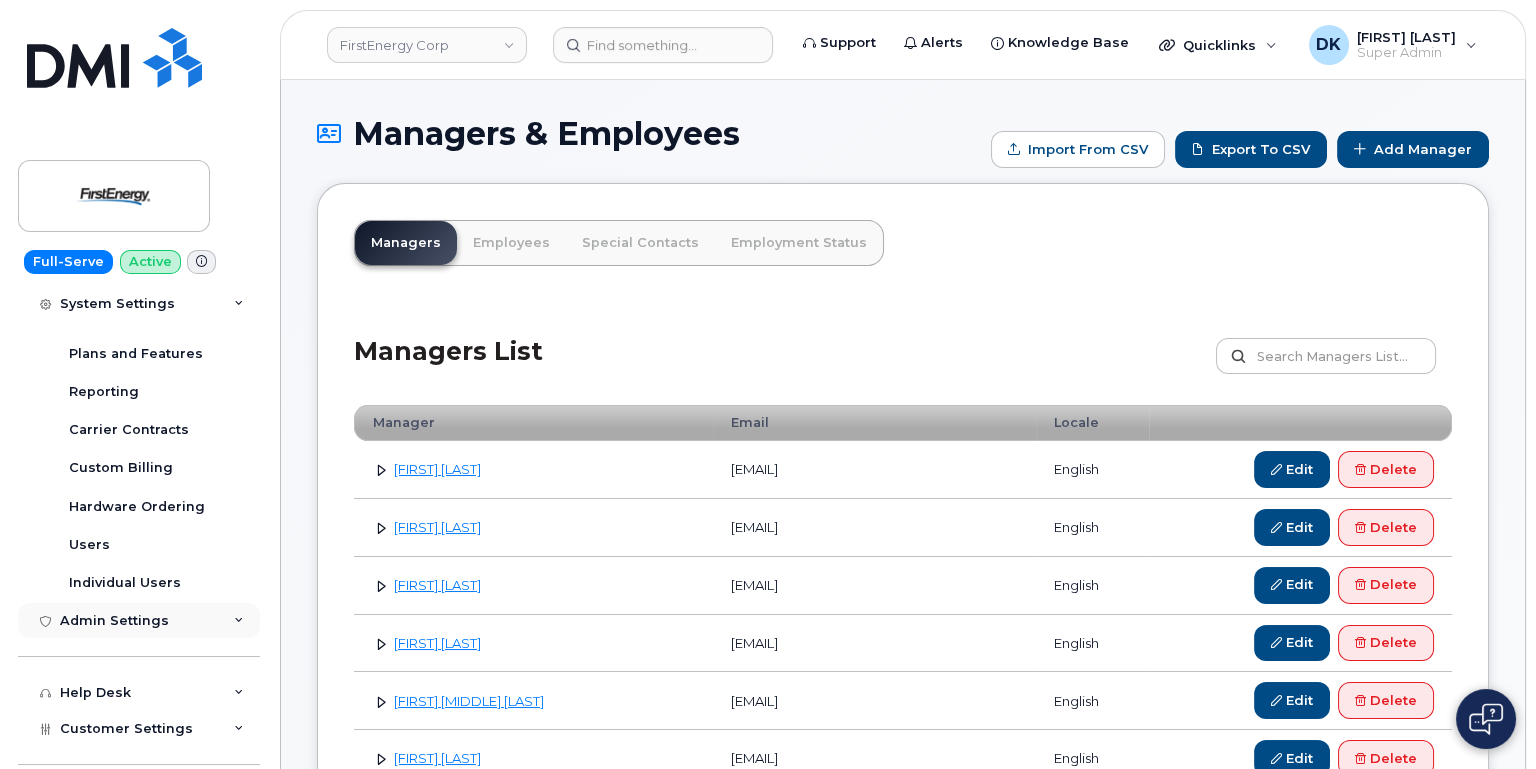 click at bounding box center [239, 621] 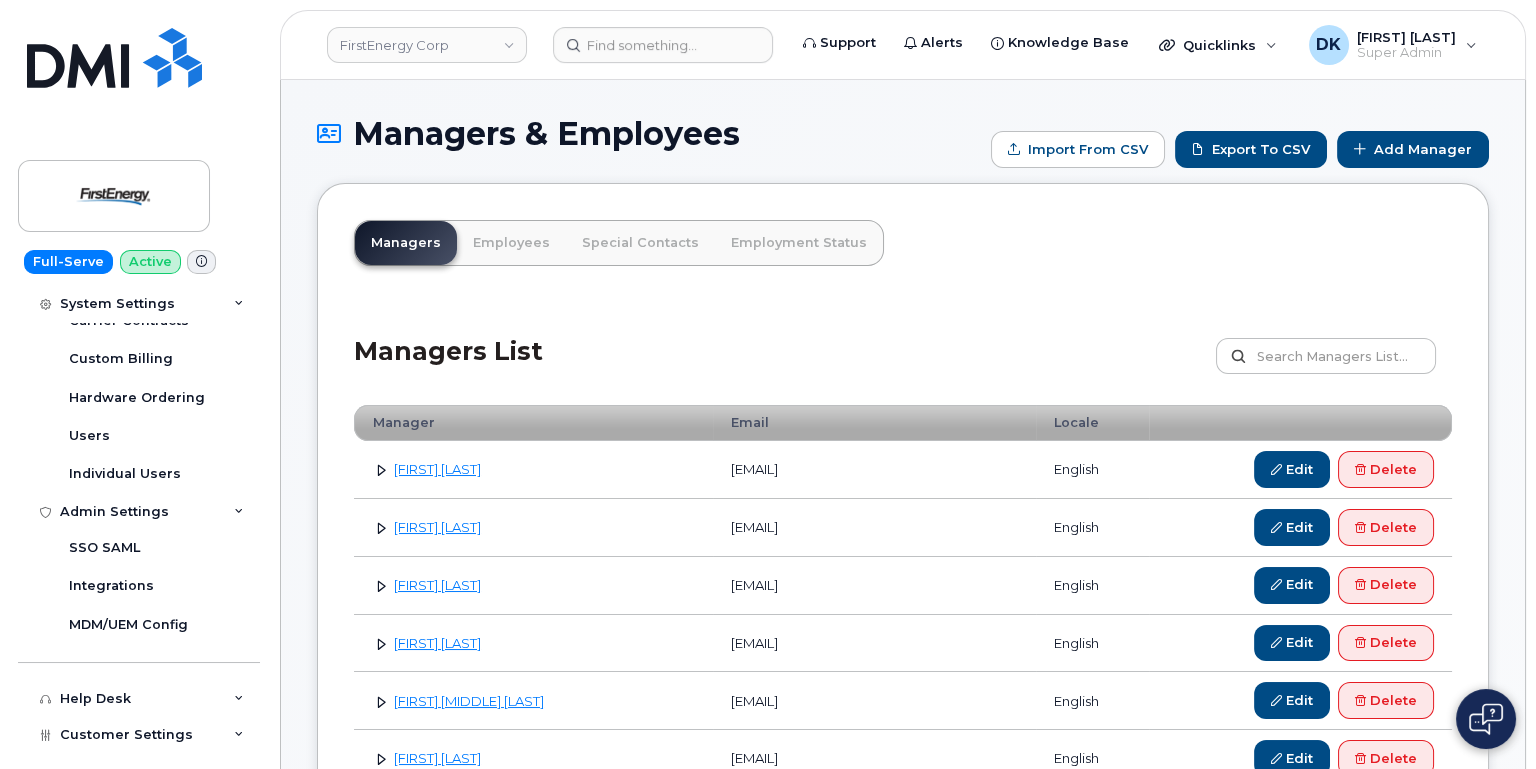 scroll, scrollTop: 806, scrollLeft: 0, axis: vertical 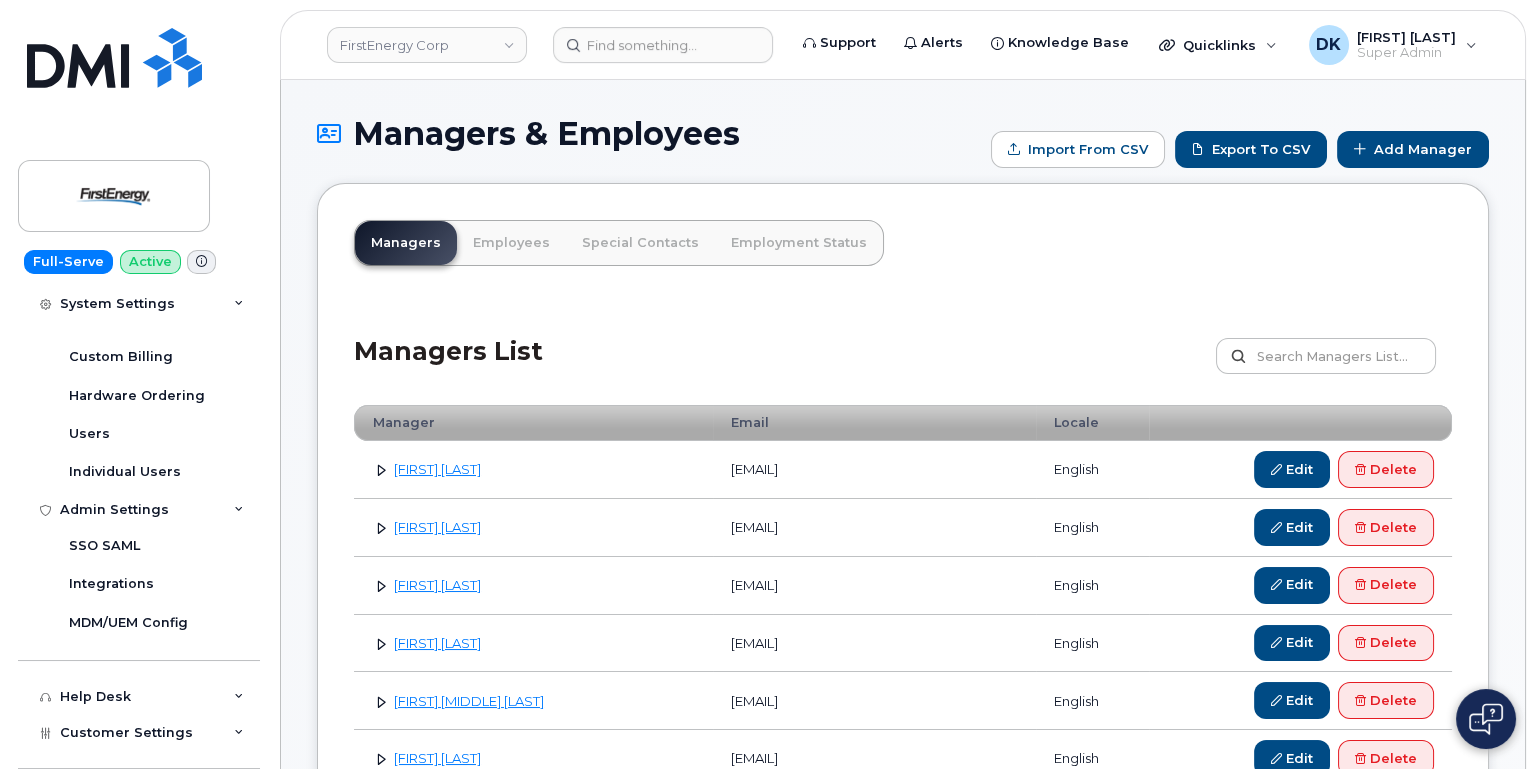 click on "Integrations" 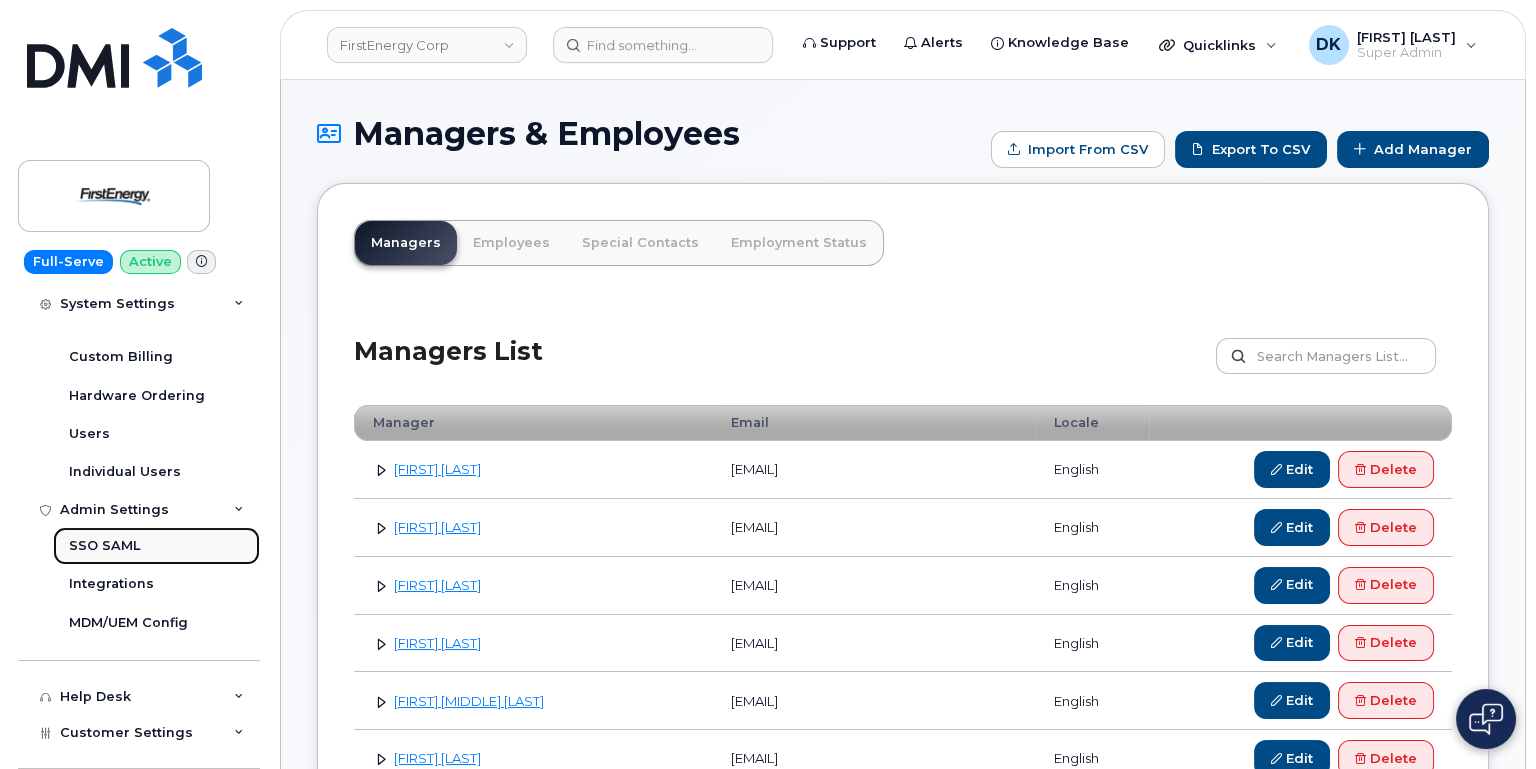 click on "SSO SAML" at bounding box center [104, 546] 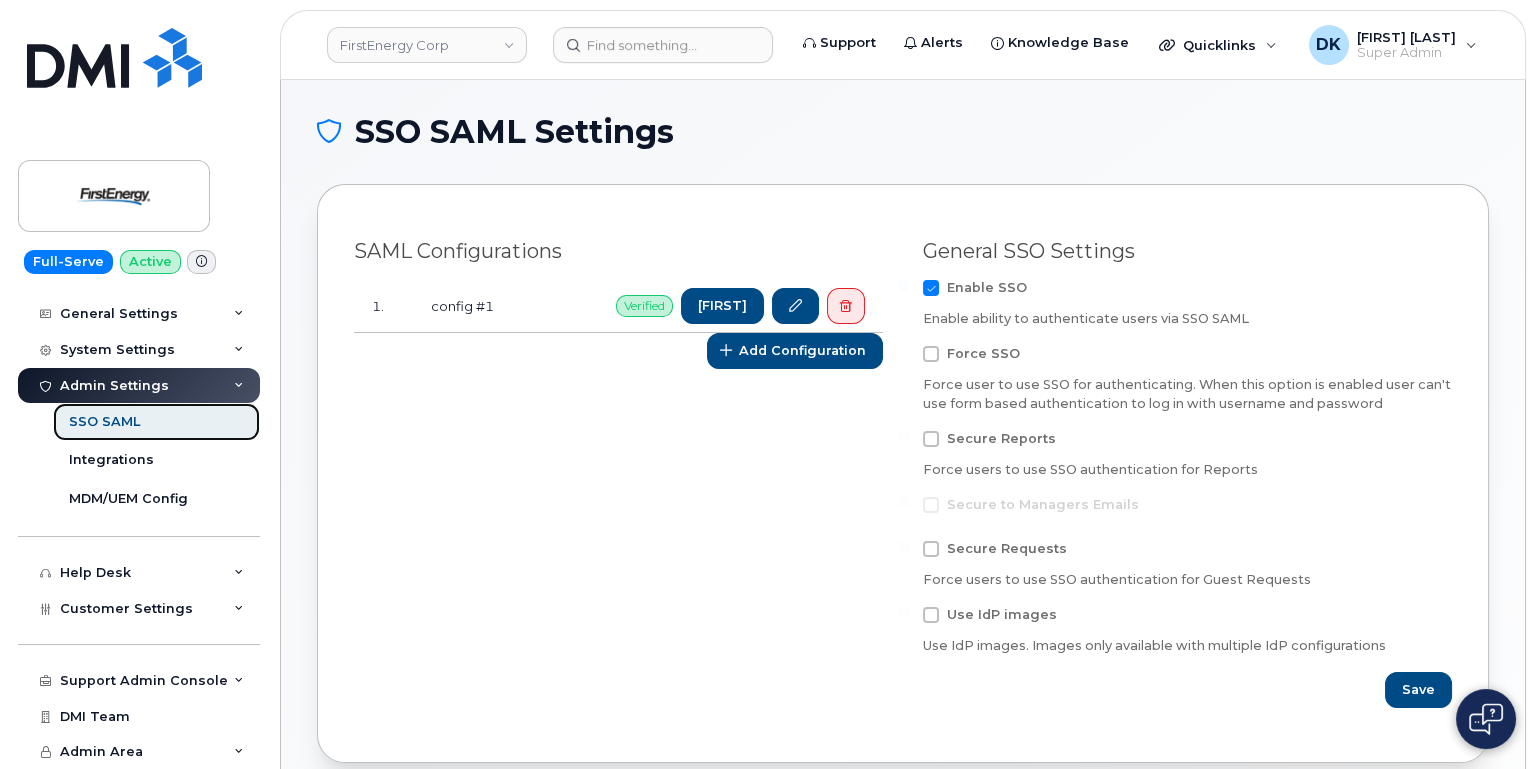 scroll, scrollTop: 240, scrollLeft: 0, axis: vertical 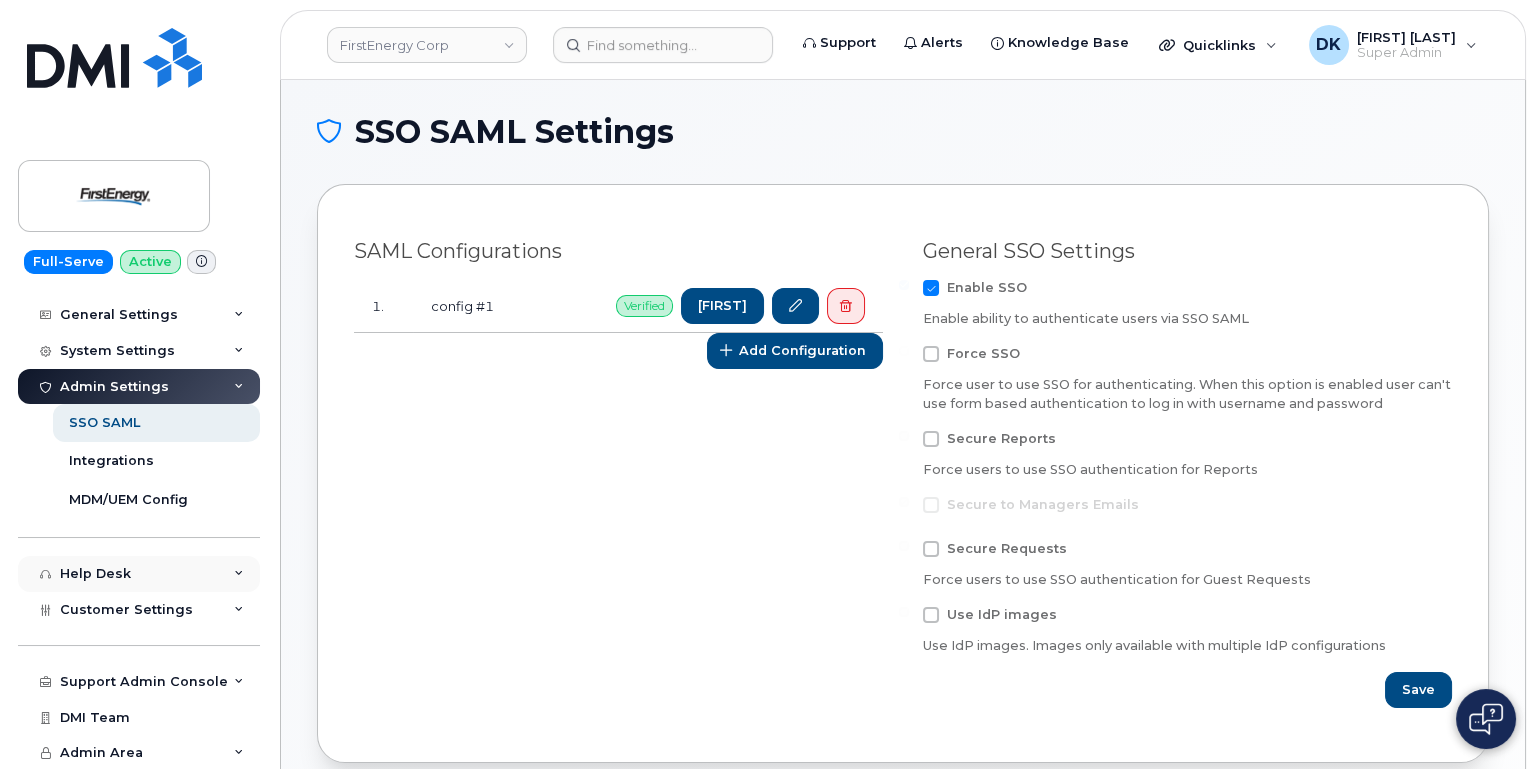 click at bounding box center (239, 574) 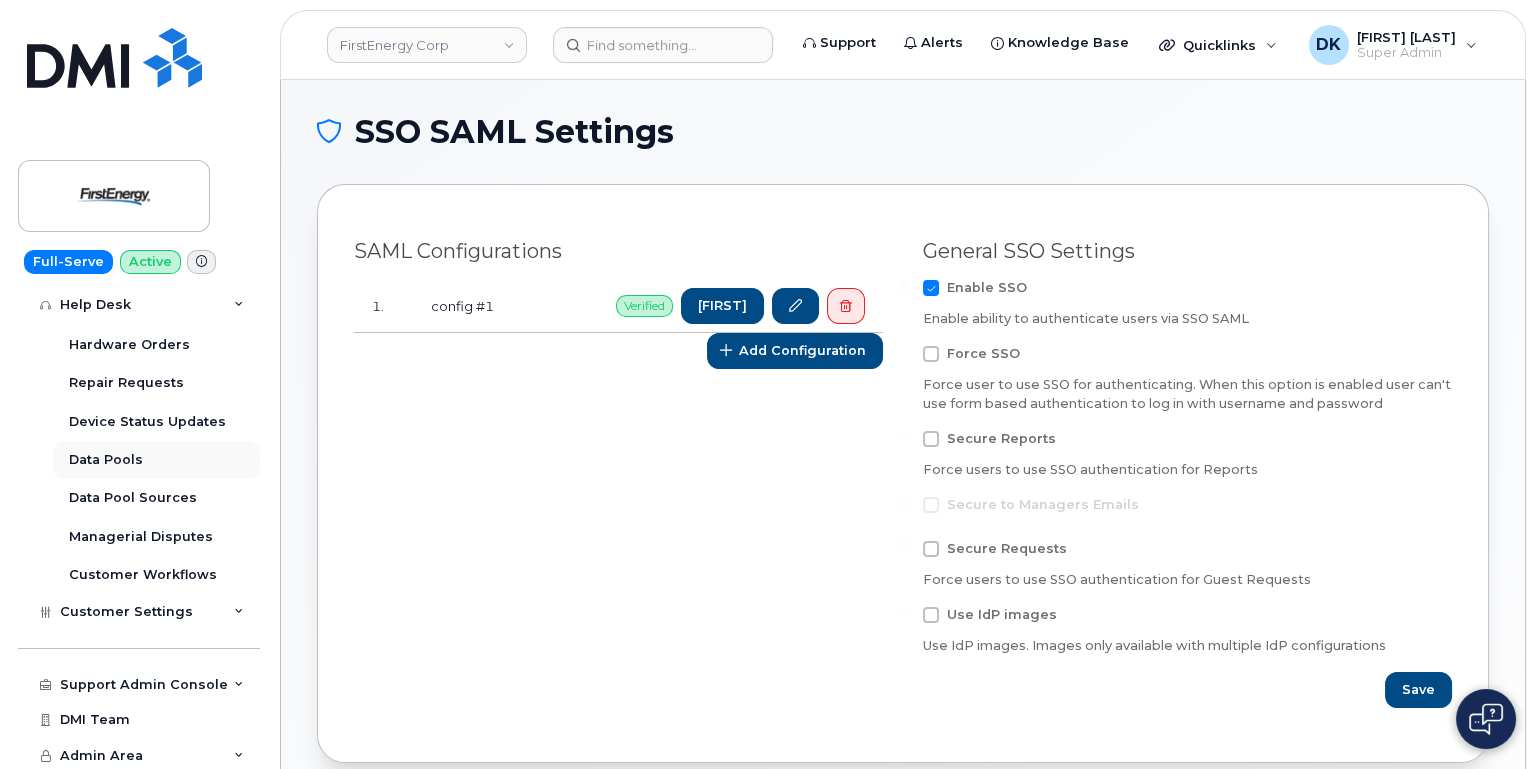 scroll, scrollTop: 584, scrollLeft: 0, axis: vertical 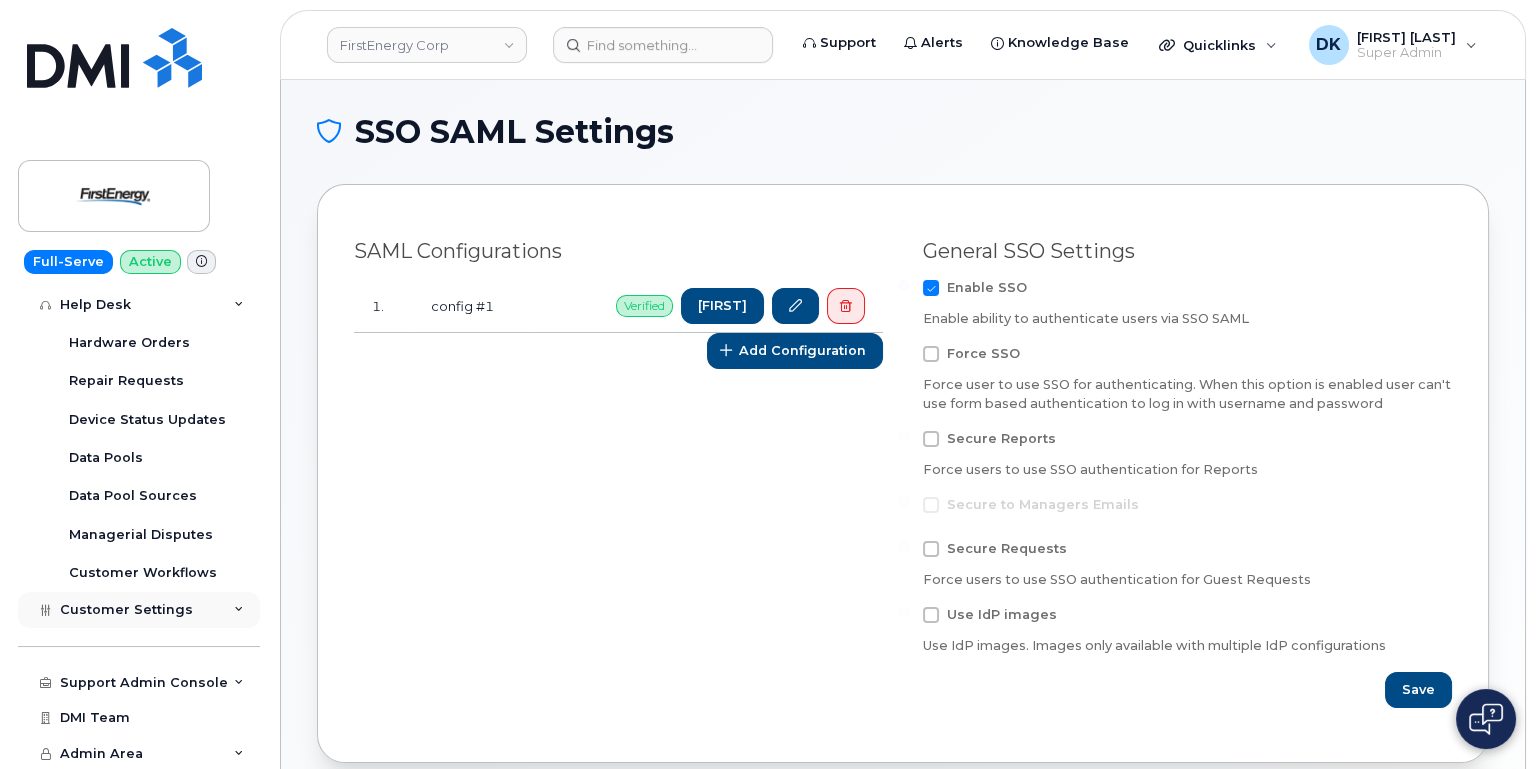 click at bounding box center [239, 610] 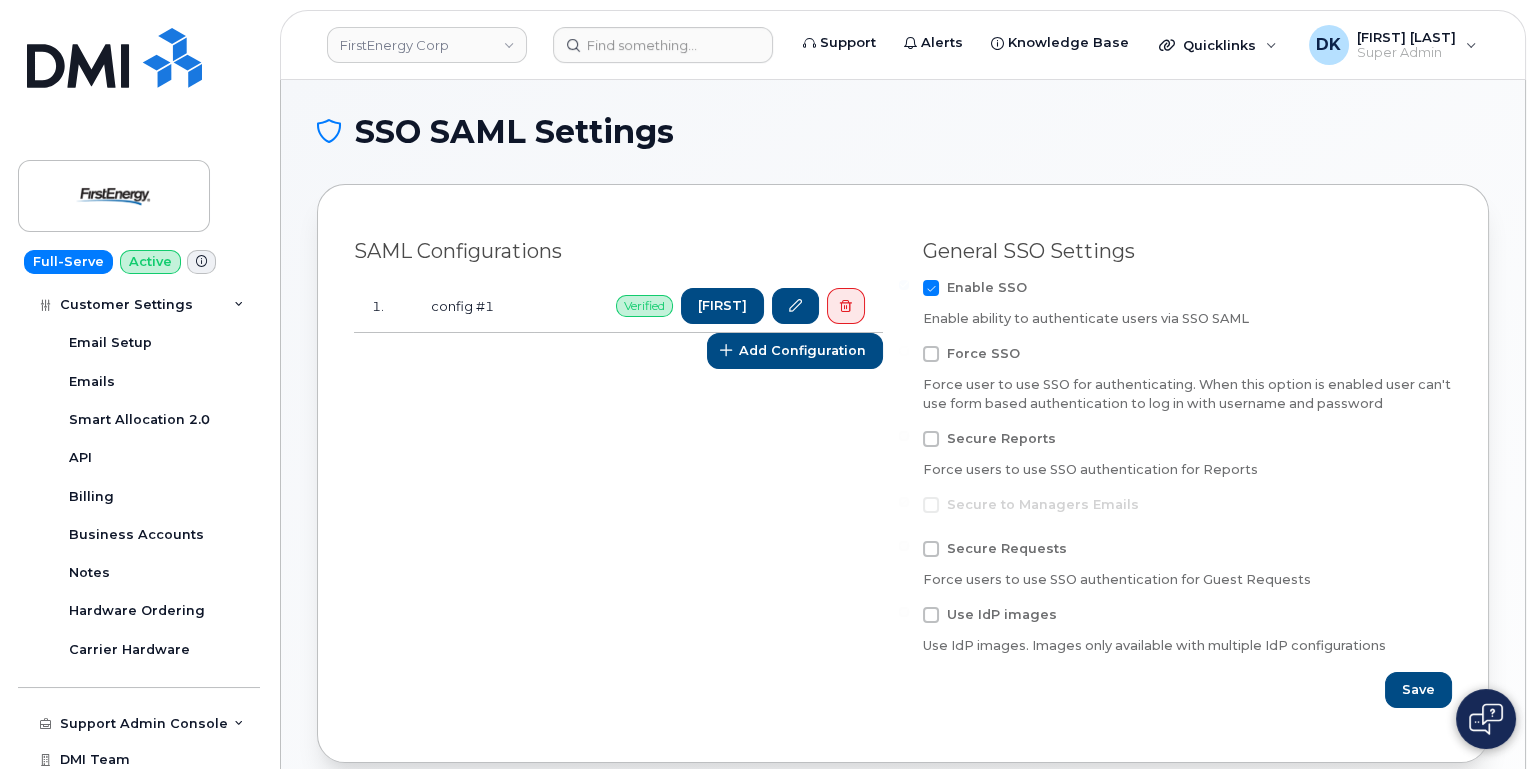 scroll, scrollTop: 1158, scrollLeft: 0, axis: vertical 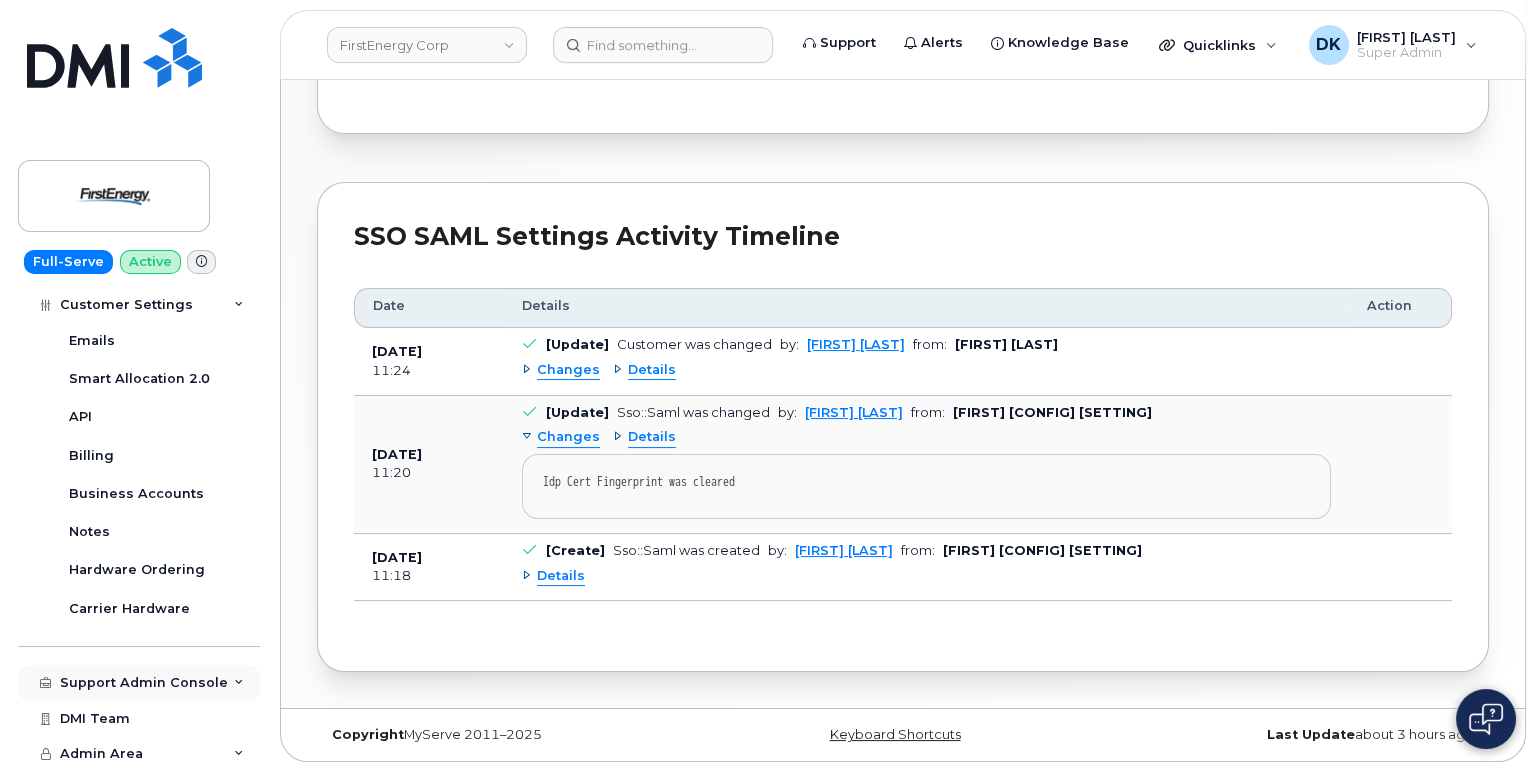 click at bounding box center (239, 683) 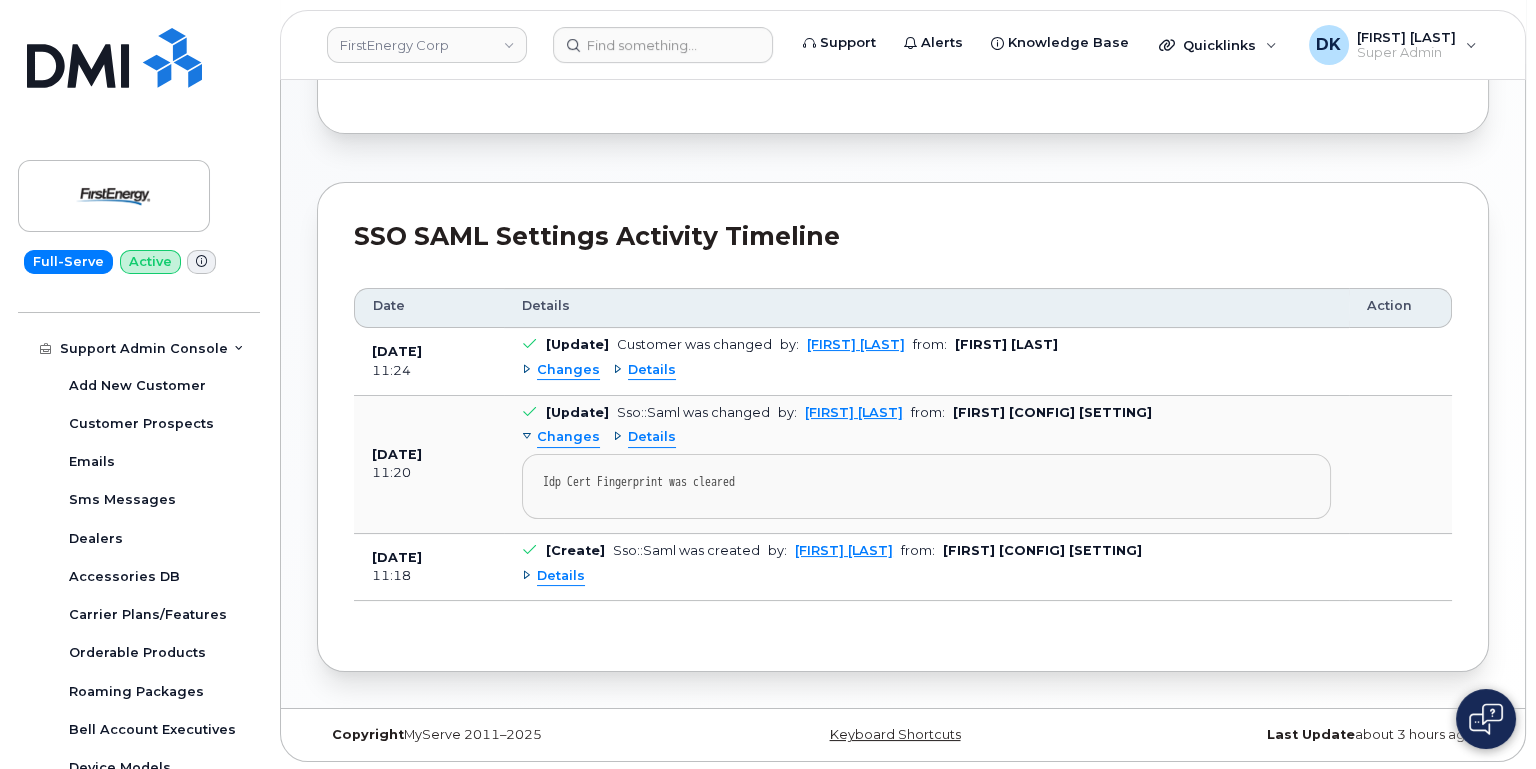 scroll, scrollTop: 1494, scrollLeft: 0, axis: vertical 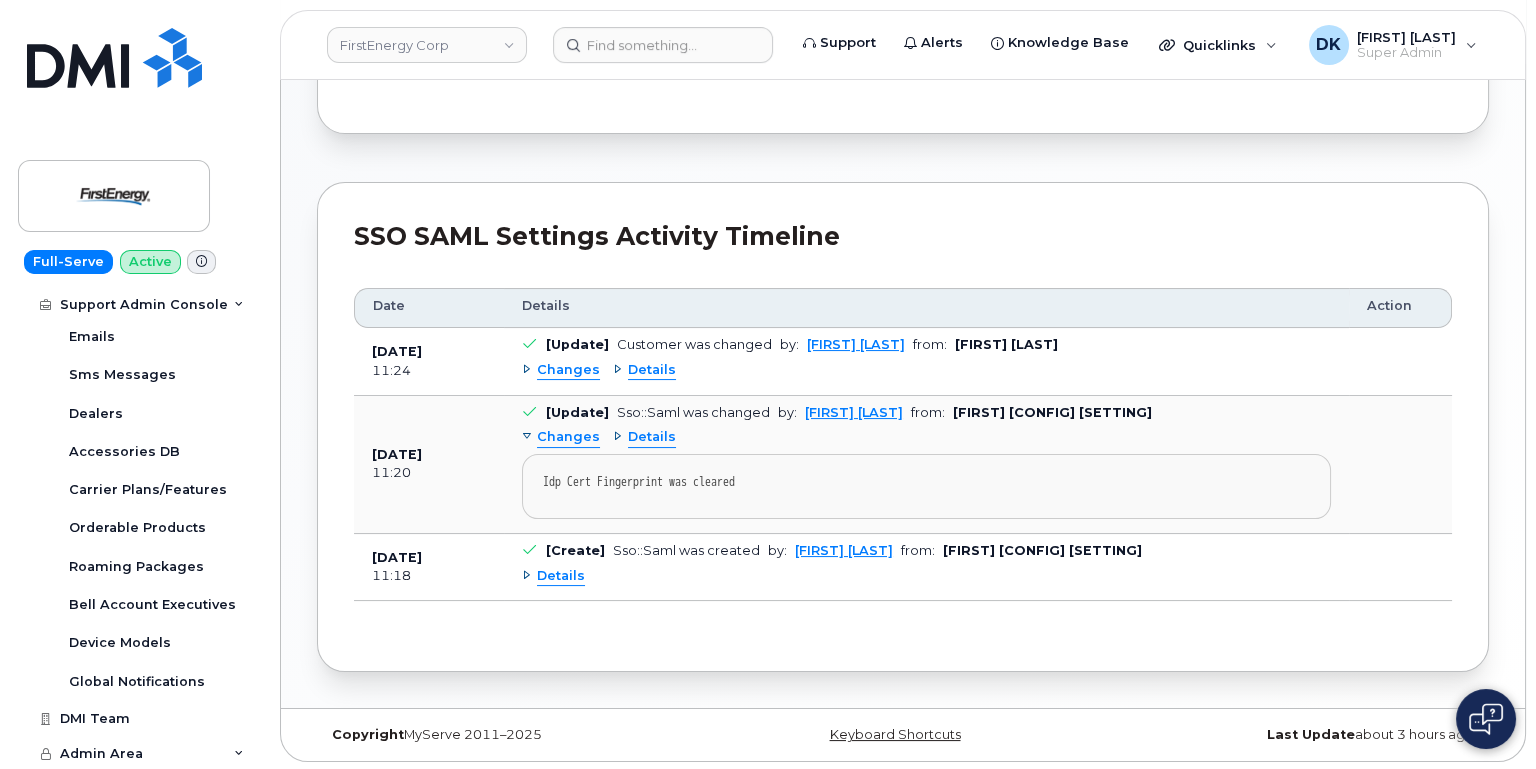 drag, startPoint x: 263, startPoint y: 634, endPoint x: 257, endPoint y: 675, distance: 41.4367 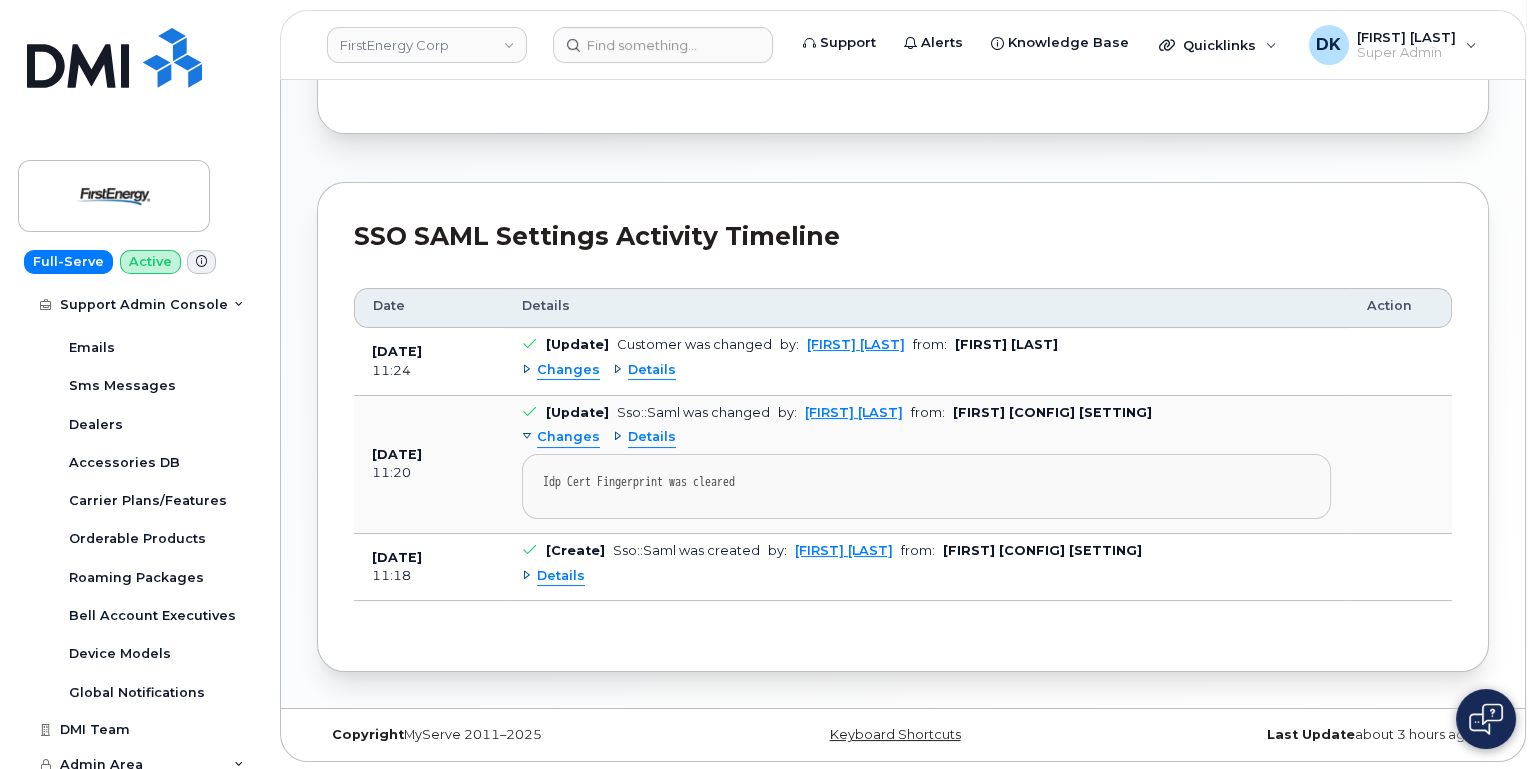 scroll, scrollTop: 1617, scrollLeft: 0, axis: vertical 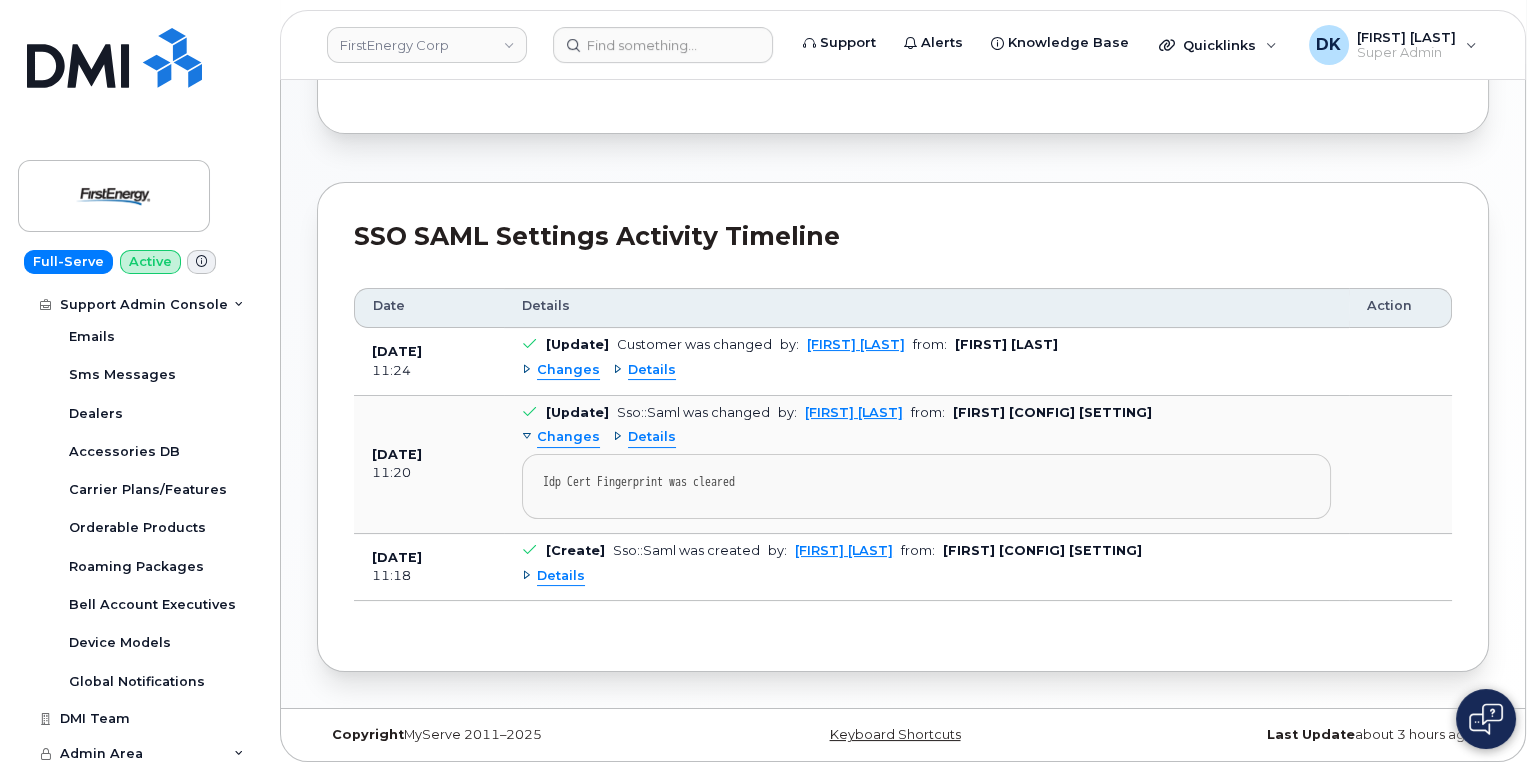 drag, startPoint x: 261, startPoint y: 670, endPoint x: 256, endPoint y: 683, distance: 13.928389 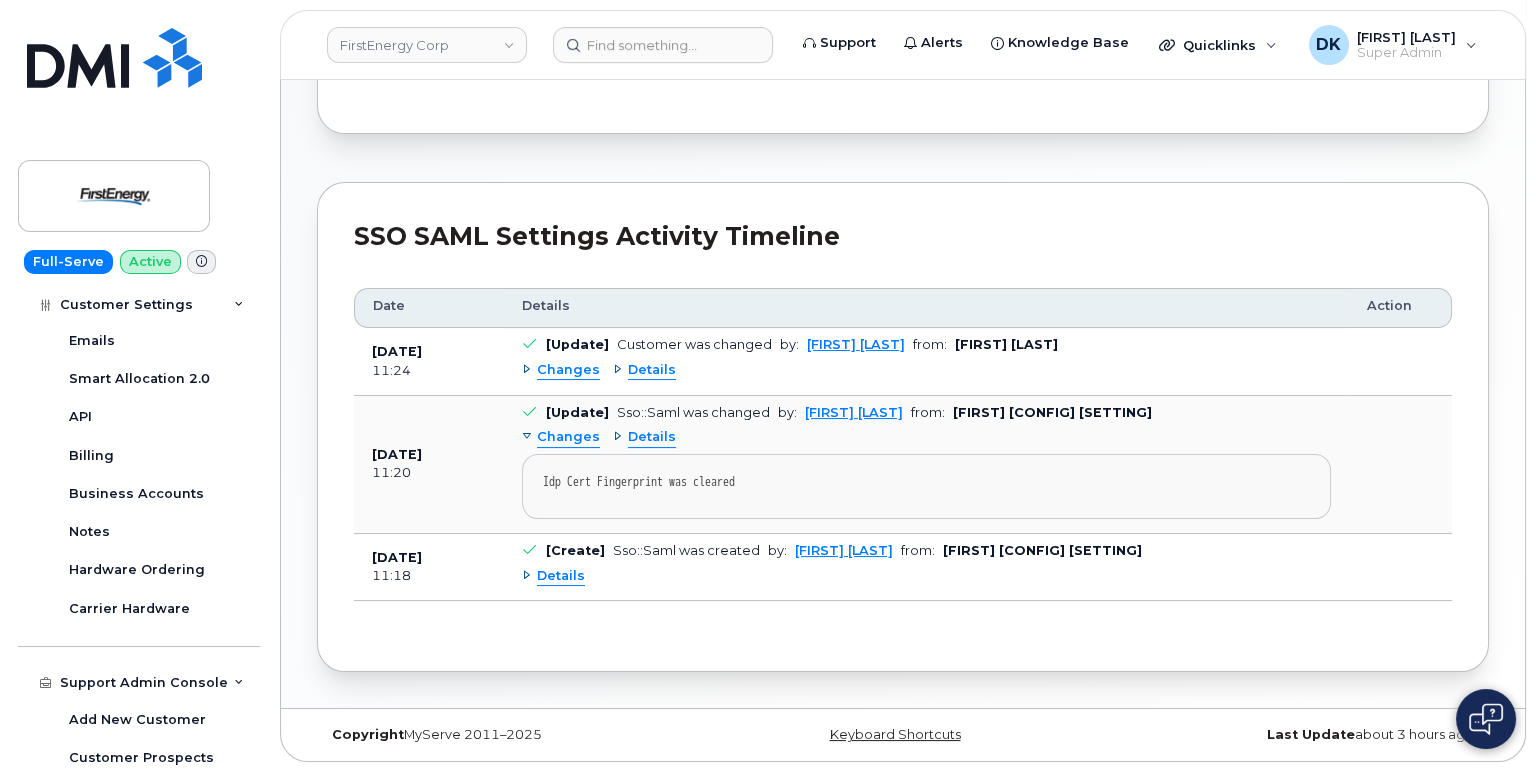 scroll, scrollTop: 1135, scrollLeft: 0, axis: vertical 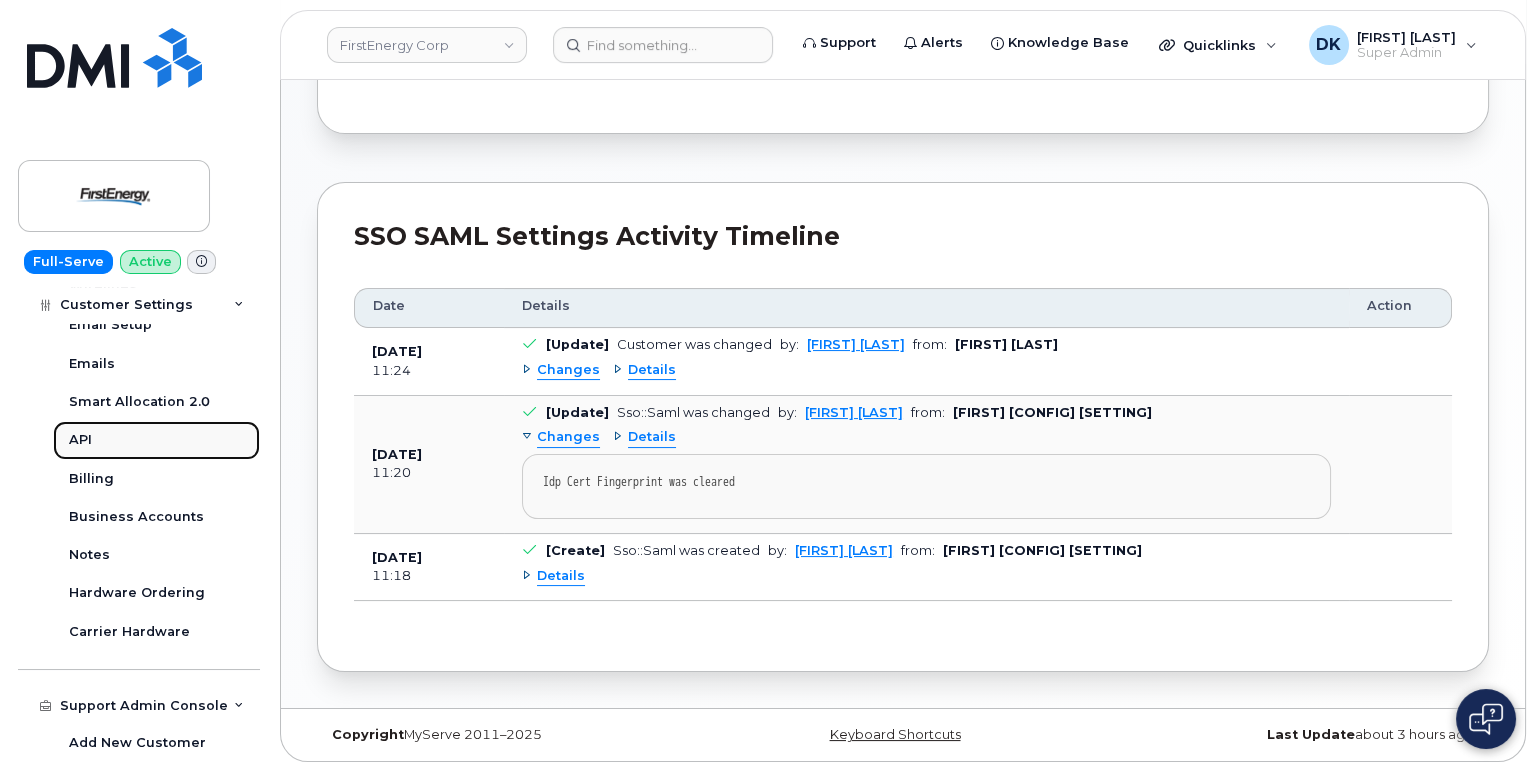 click on "API" at bounding box center [80, 440] 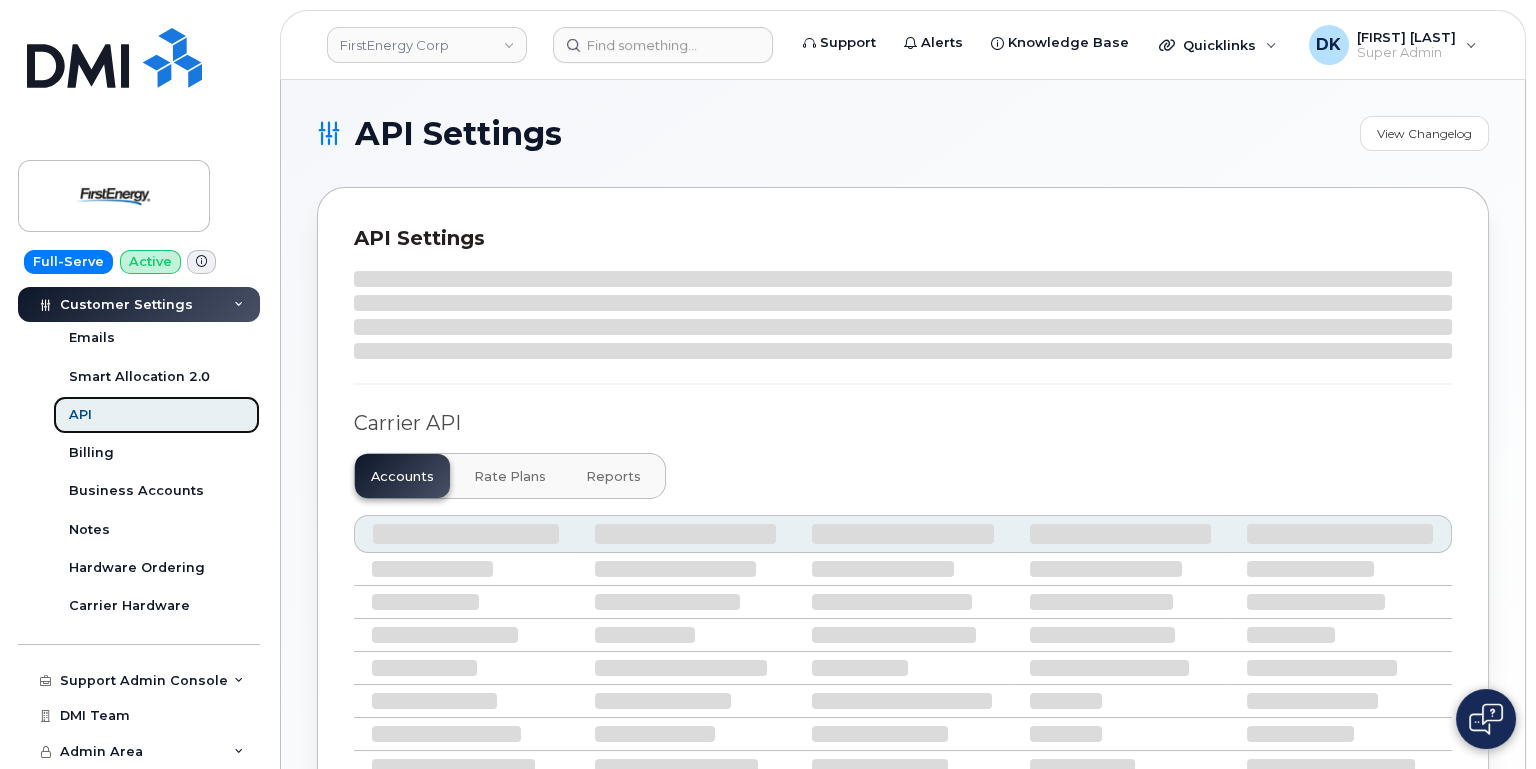 scroll, scrollTop: 676, scrollLeft: 0, axis: vertical 